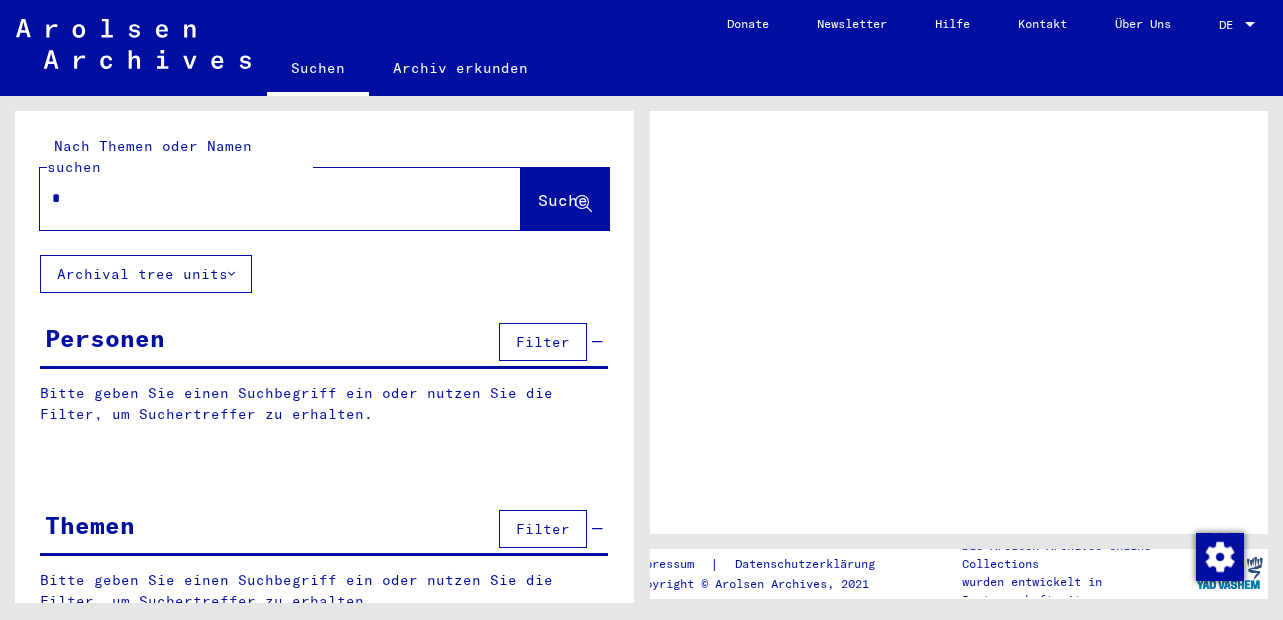 scroll, scrollTop: 0, scrollLeft: 0, axis: both 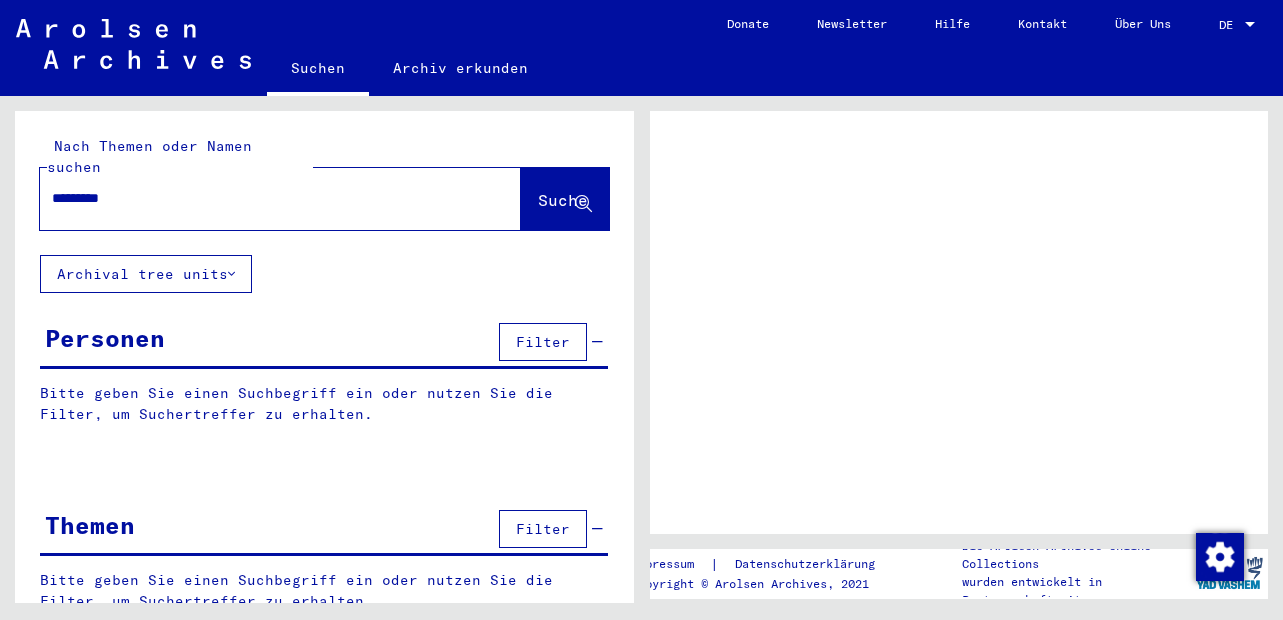 type on "*********" 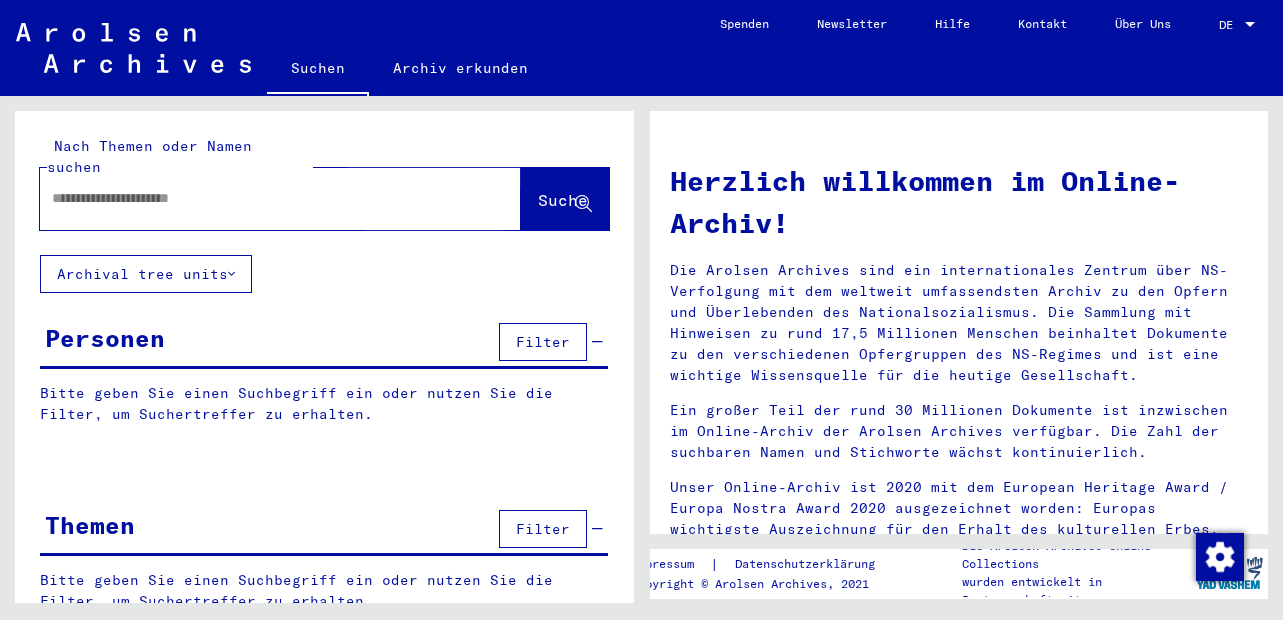 click on "Suche" 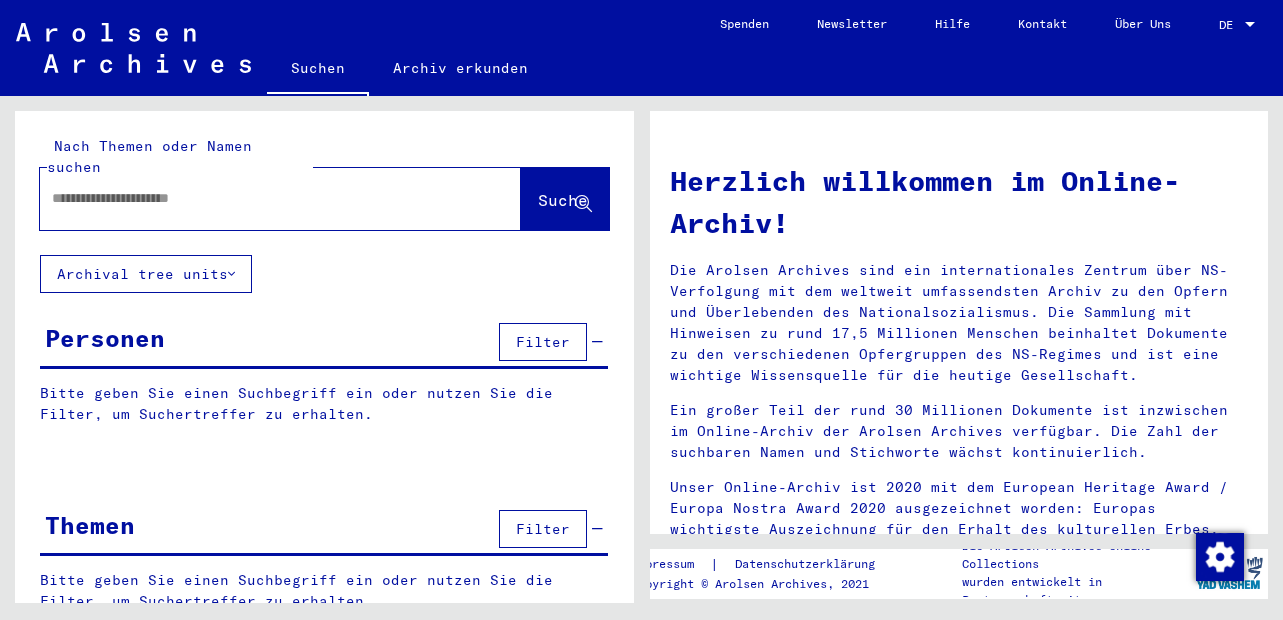 click at bounding box center [256, 198] 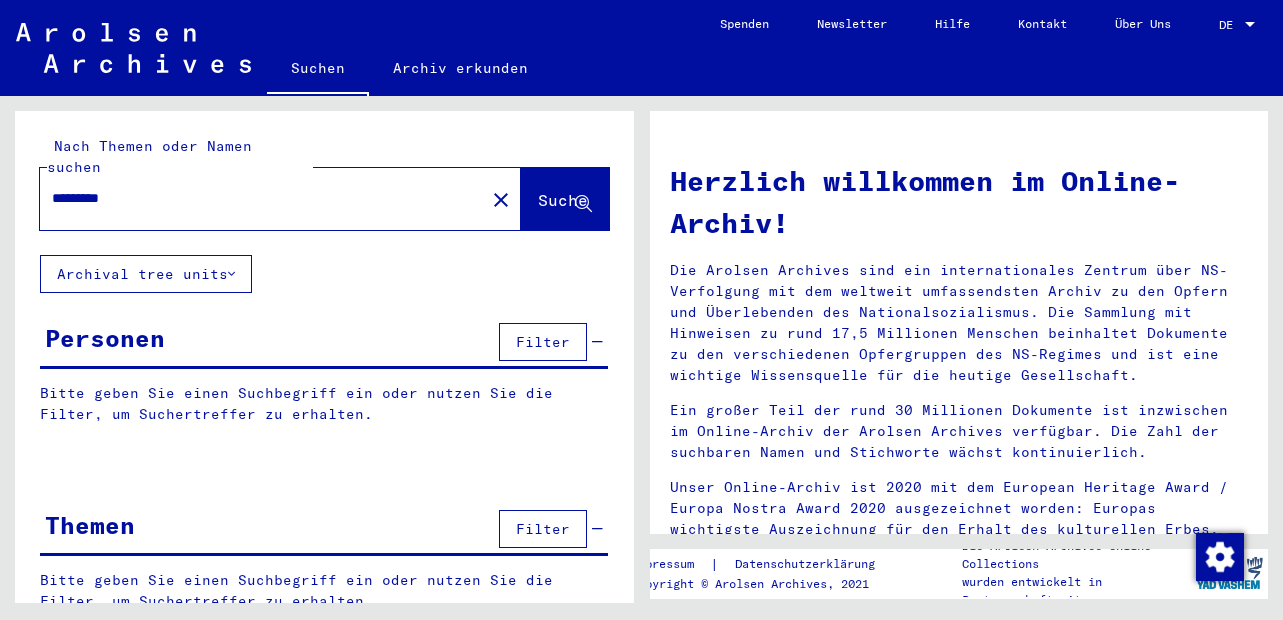 type on "*********" 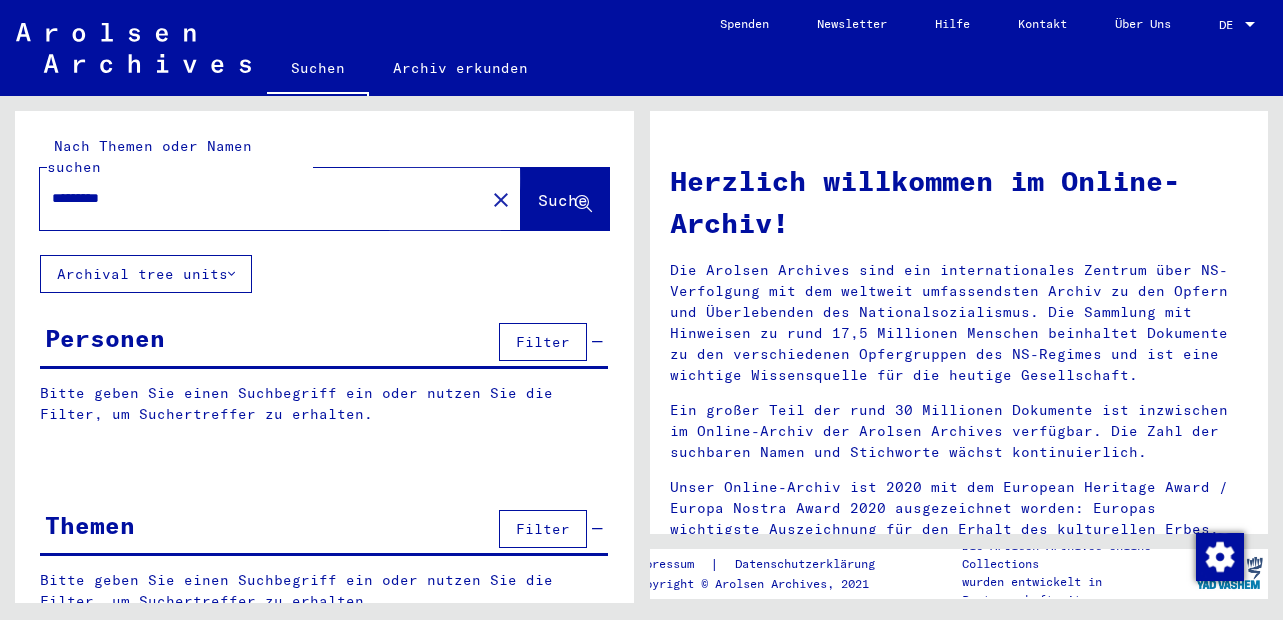click on "Suche" 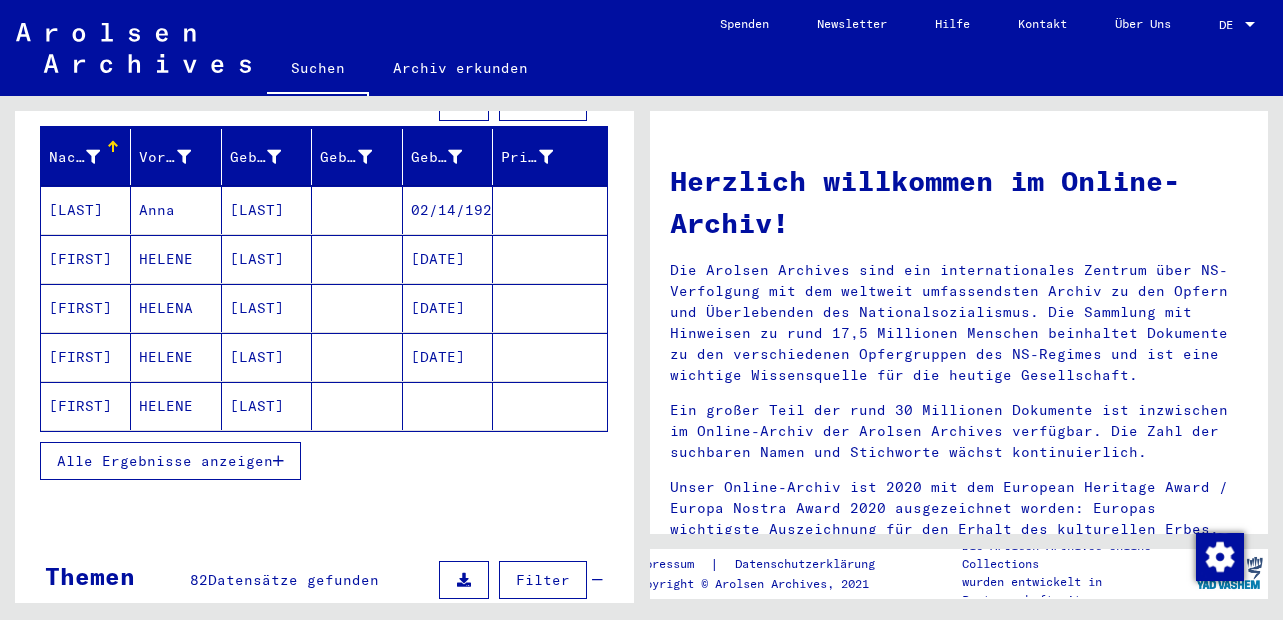 scroll, scrollTop: 236, scrollLeft: 0, axis: vertical 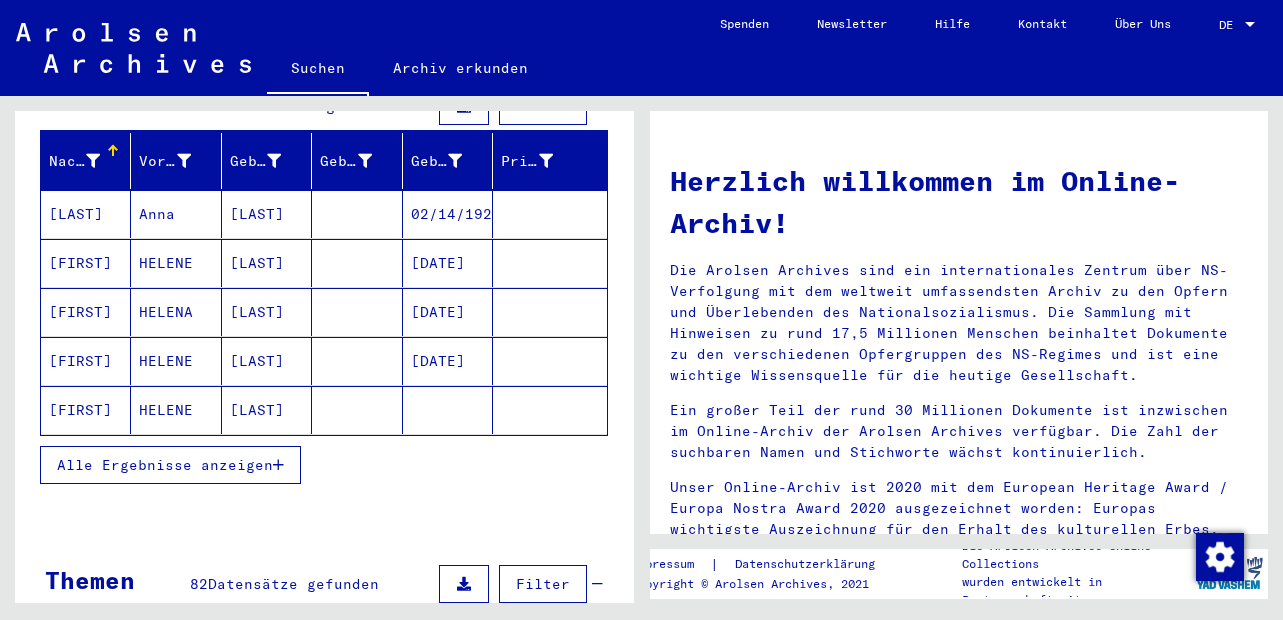 click on "Alle Ergebnisse anzeigen" at bounding box center [165, 465] 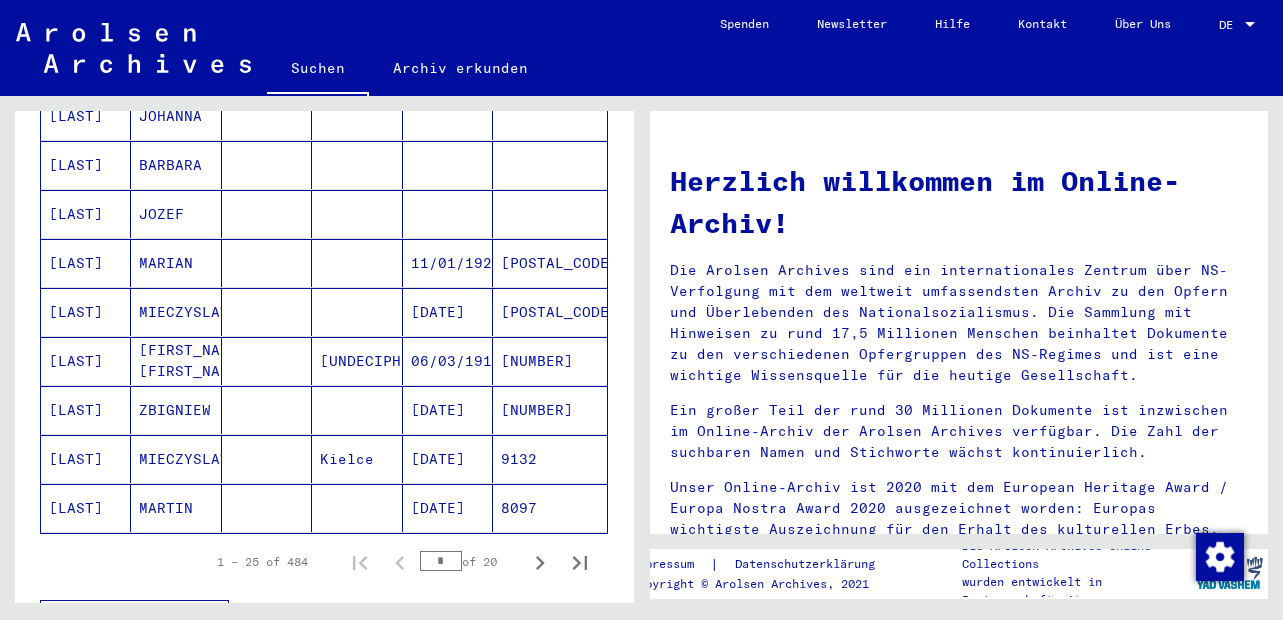 scroll, scrollTop: 1196, scrollLeft: 0, axis: vertical 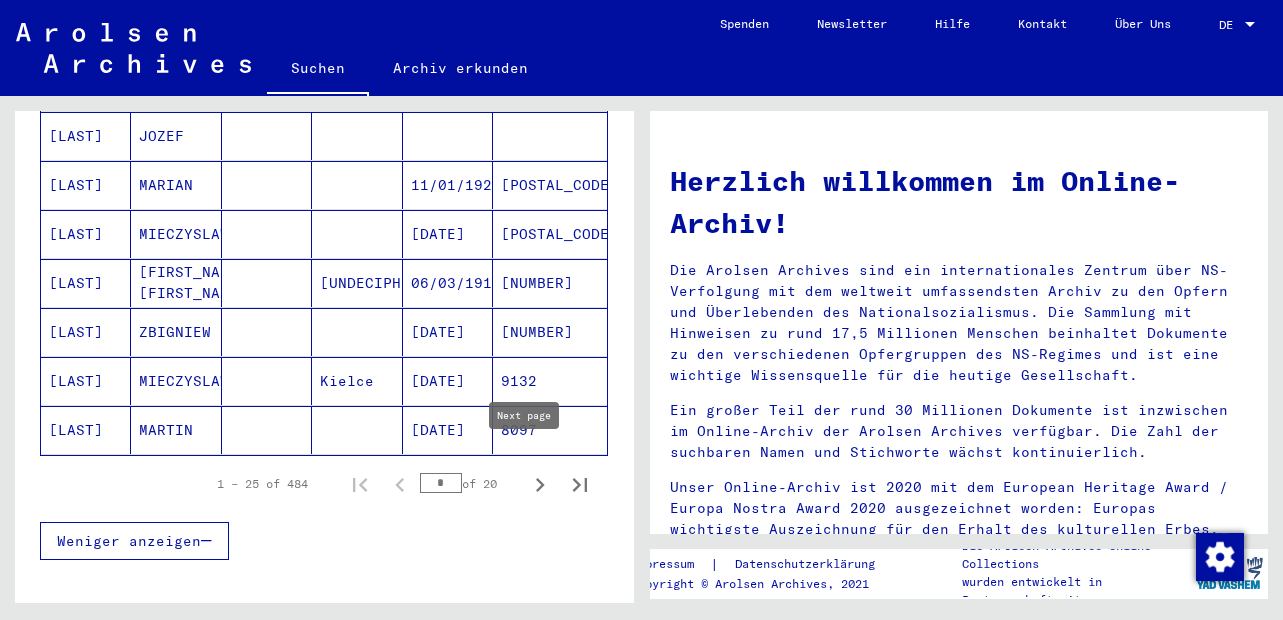 click 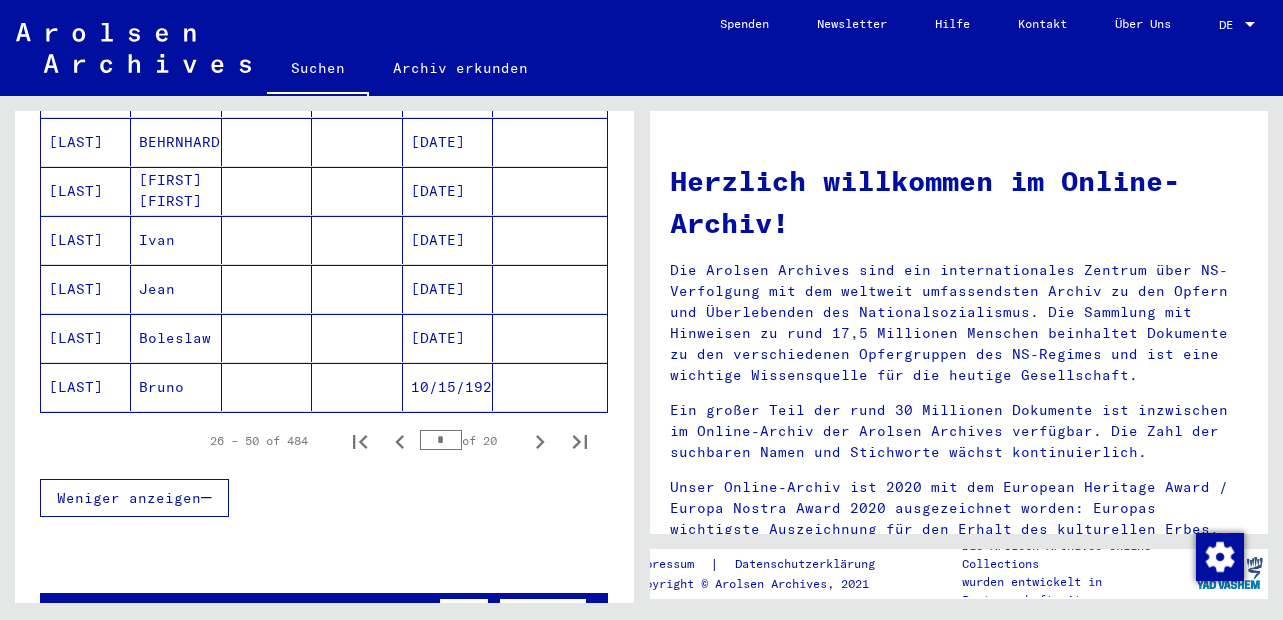 scroll, scrollTop: 1316, scrollLeft: 0, axis: vertical 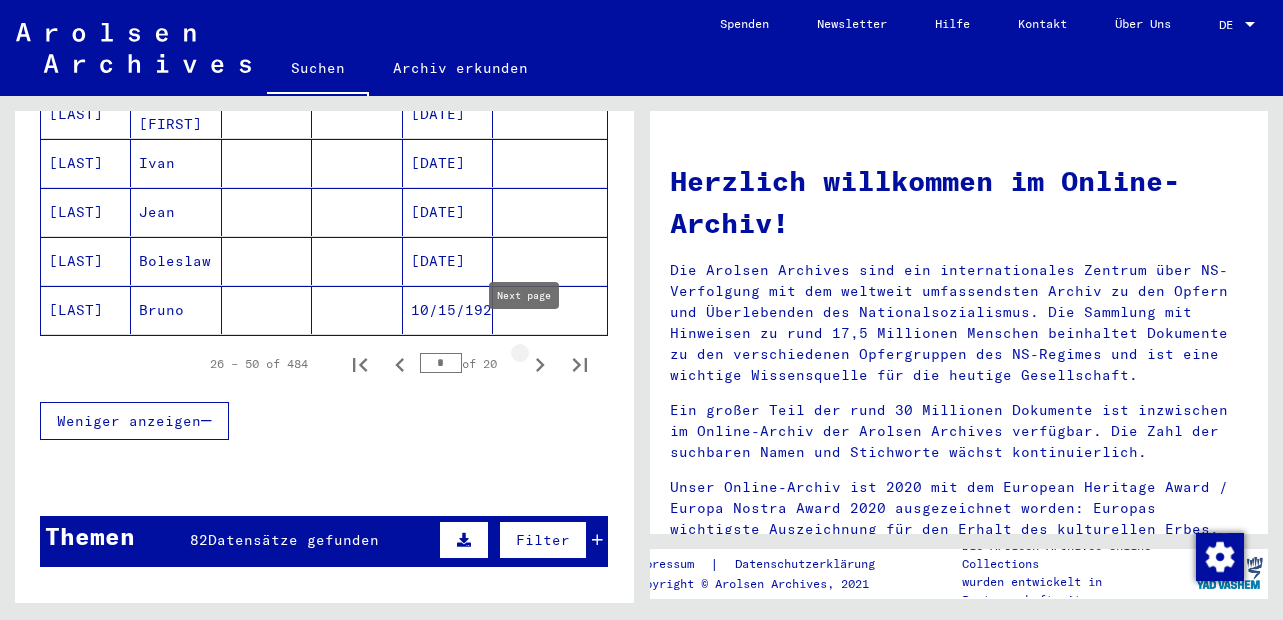 click 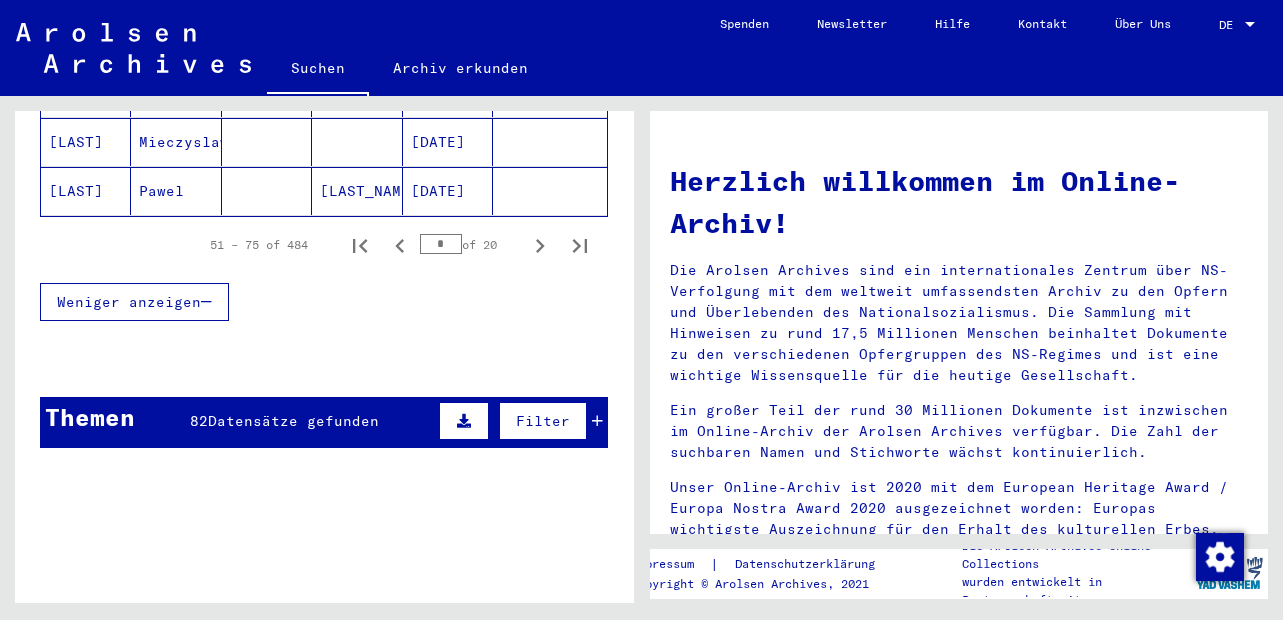 scroll, scrollTop: 1436, scrollLeft: 0, axis: vertical 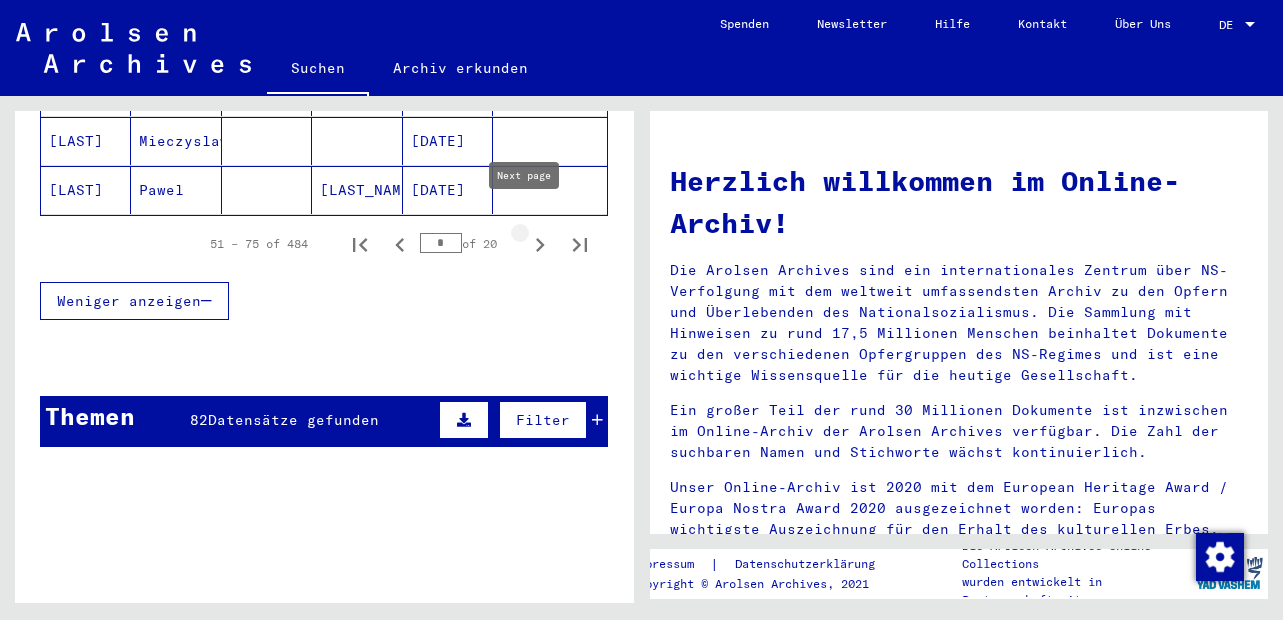 click 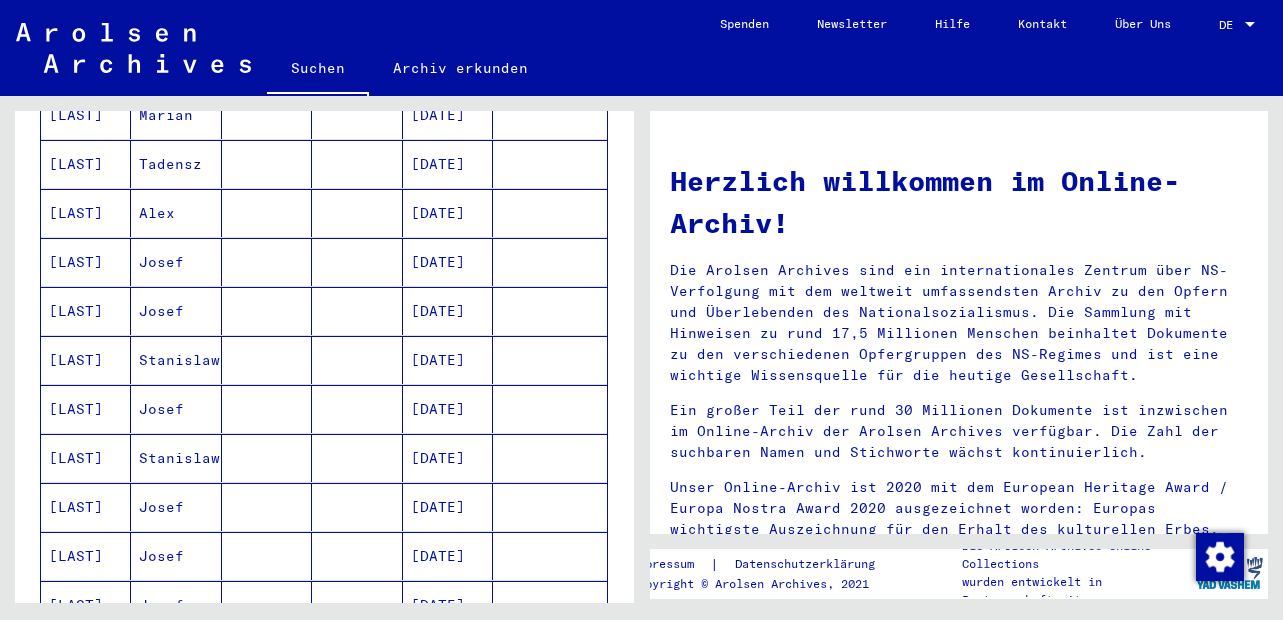 scroll, scrollTop: 1080, scrollLeft: 0, axis: vertical 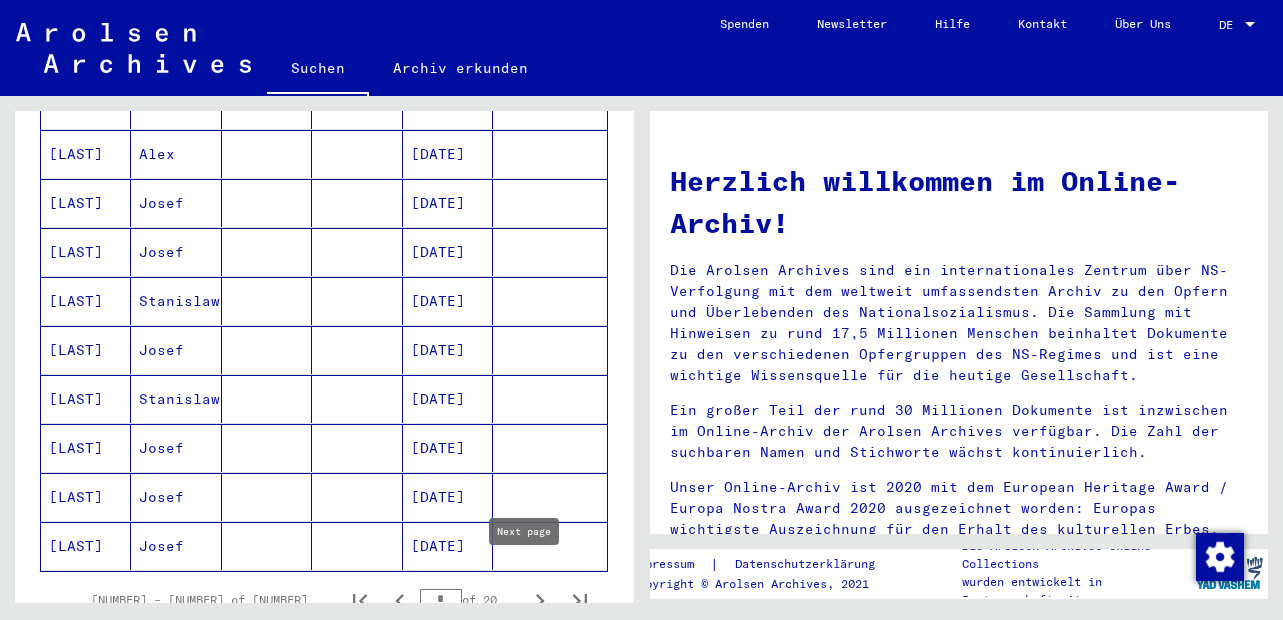 click 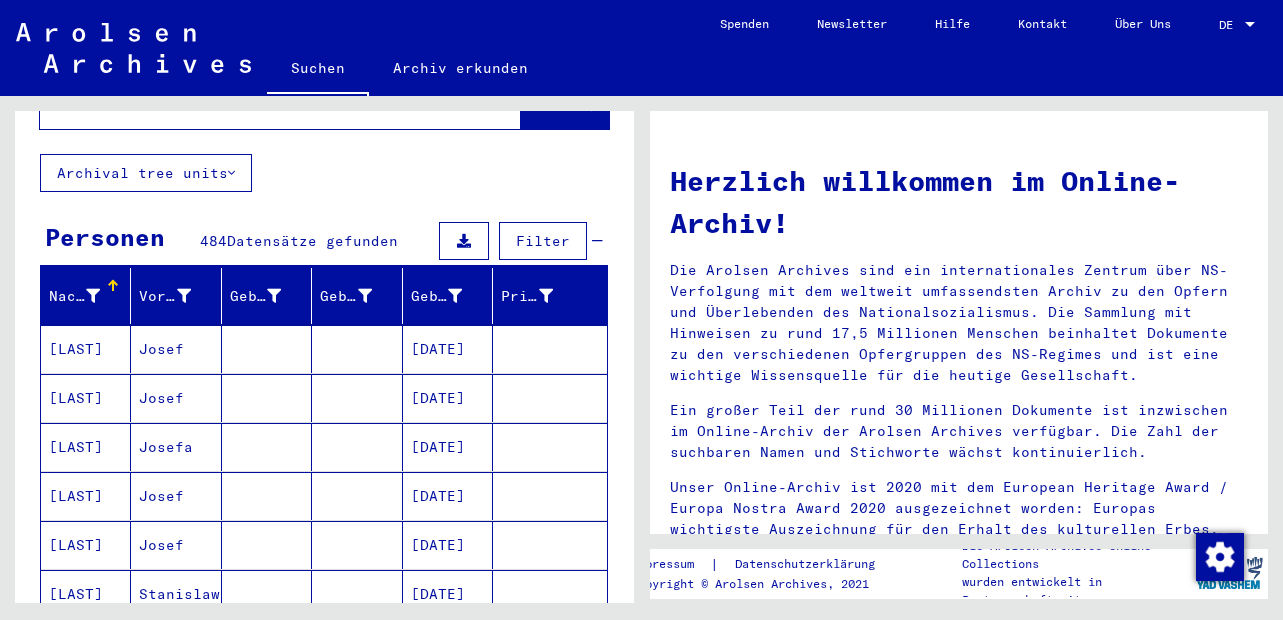 scroll, scrollTop: 0, scrollLeft: 0, axis: both 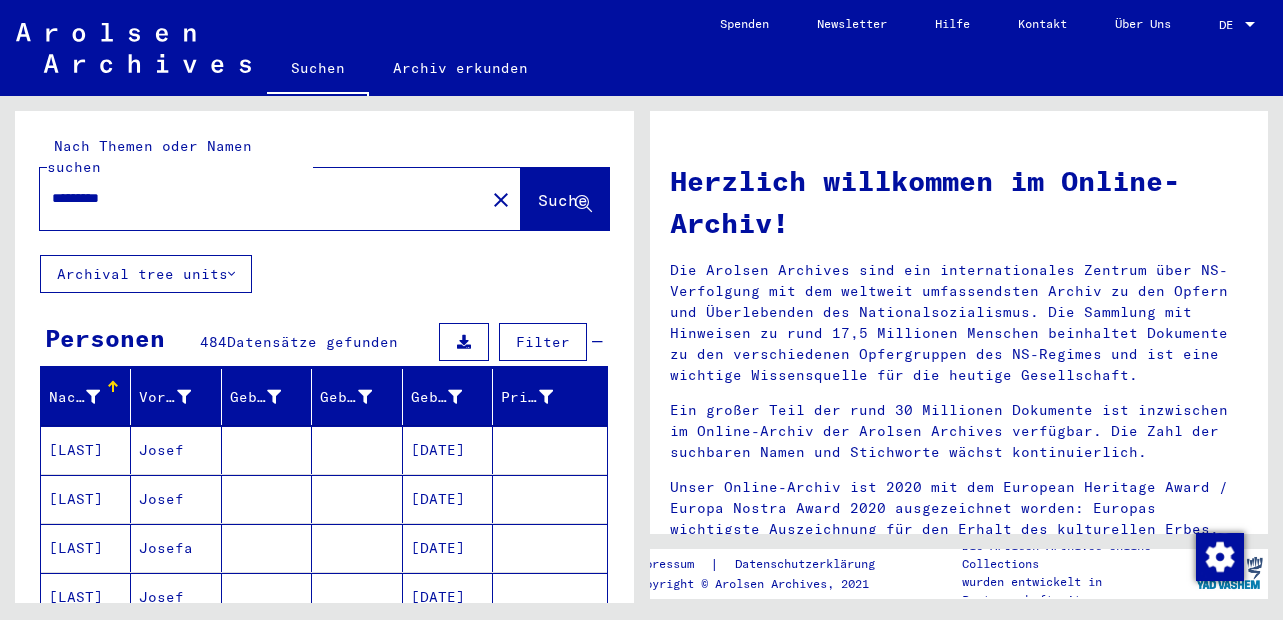 click on "*********" at bounding box center (256, 198) 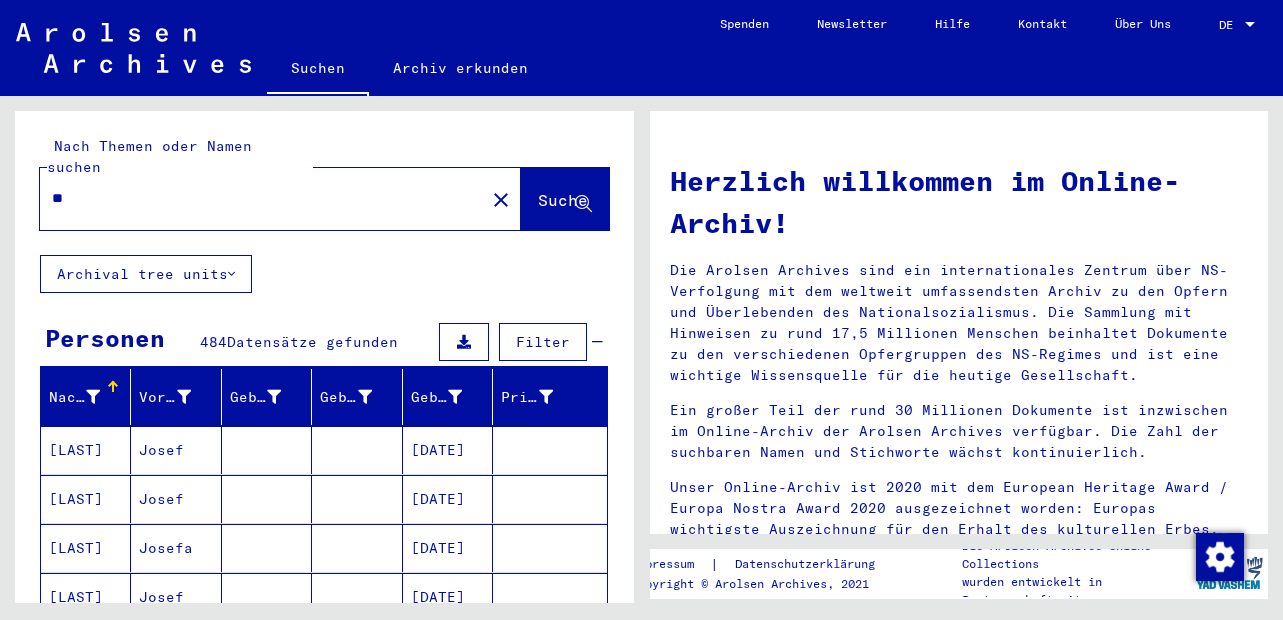 type on "*" 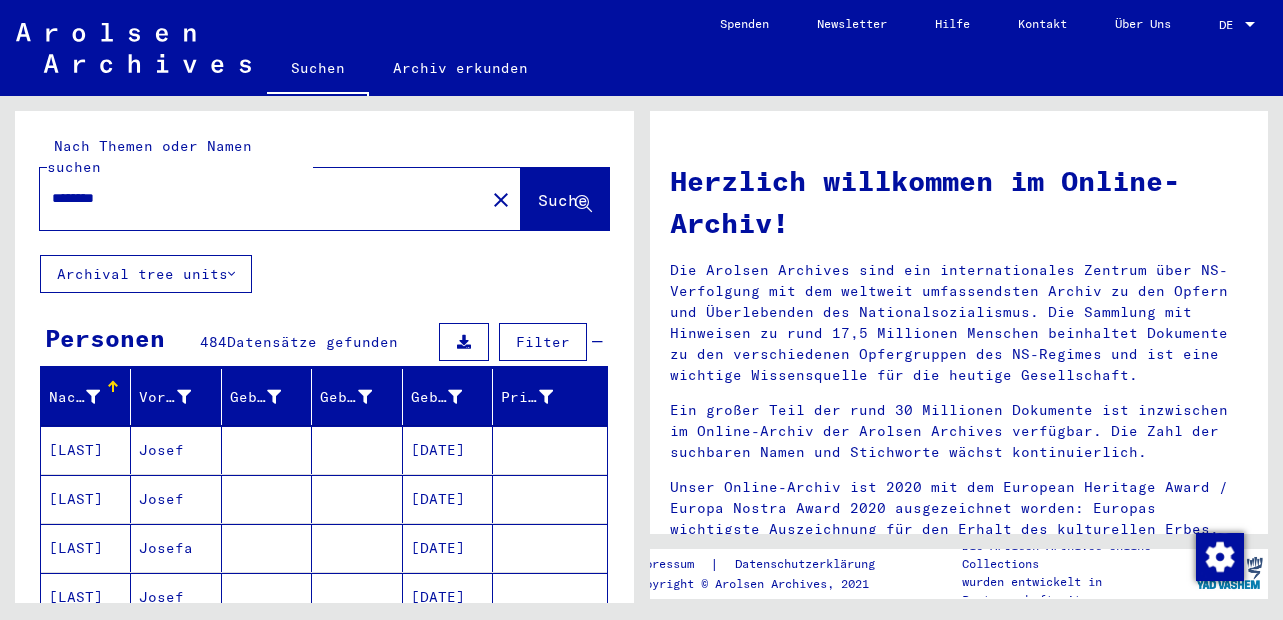 type on "********" 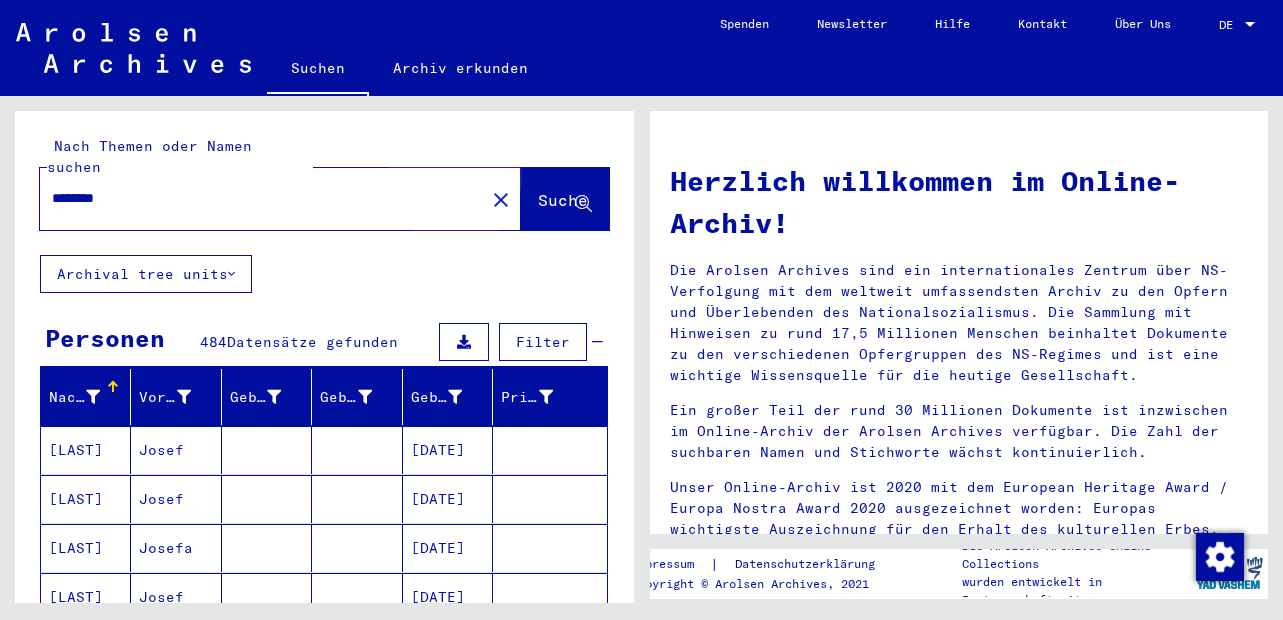 click on "Suche" 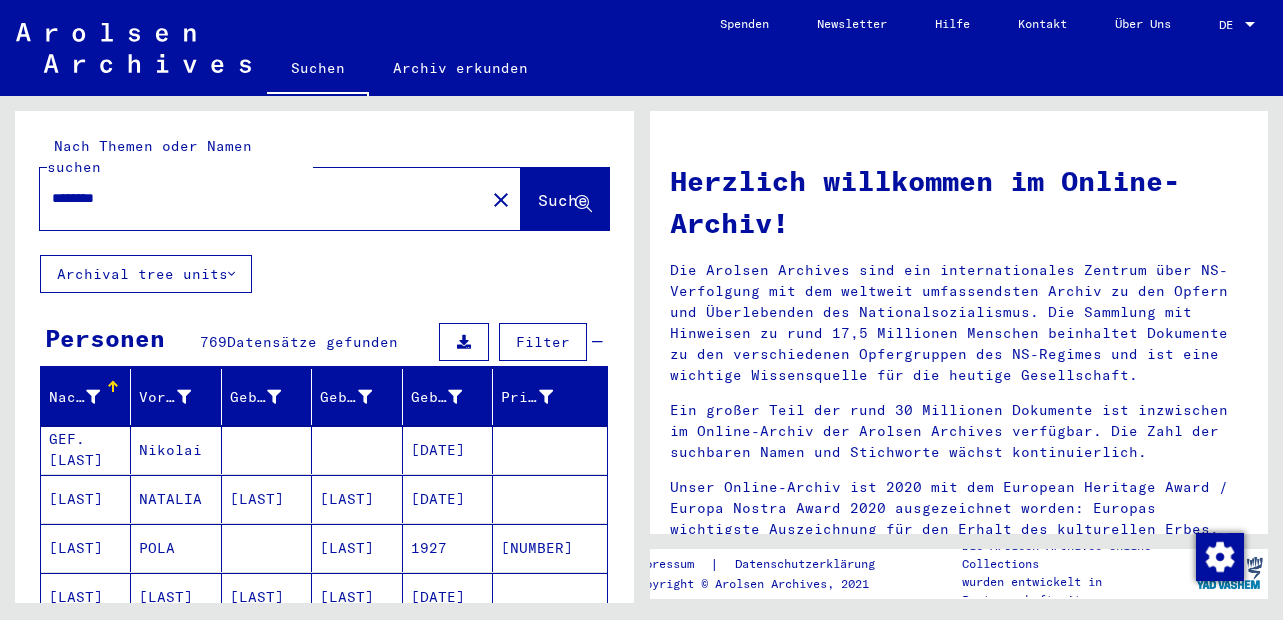 scroll, scrollTop: 240, scrollLeft: 0, axis: vertical 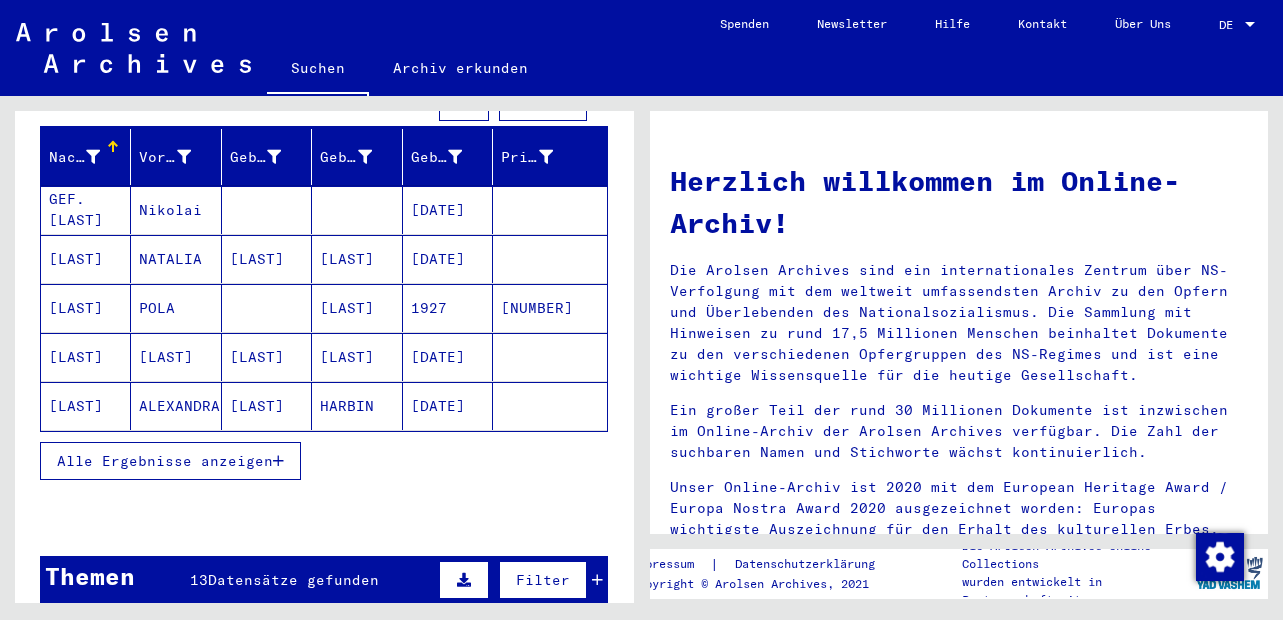click on "Alle Ergebnisse anzeigen" at bounding box center (165, 461) 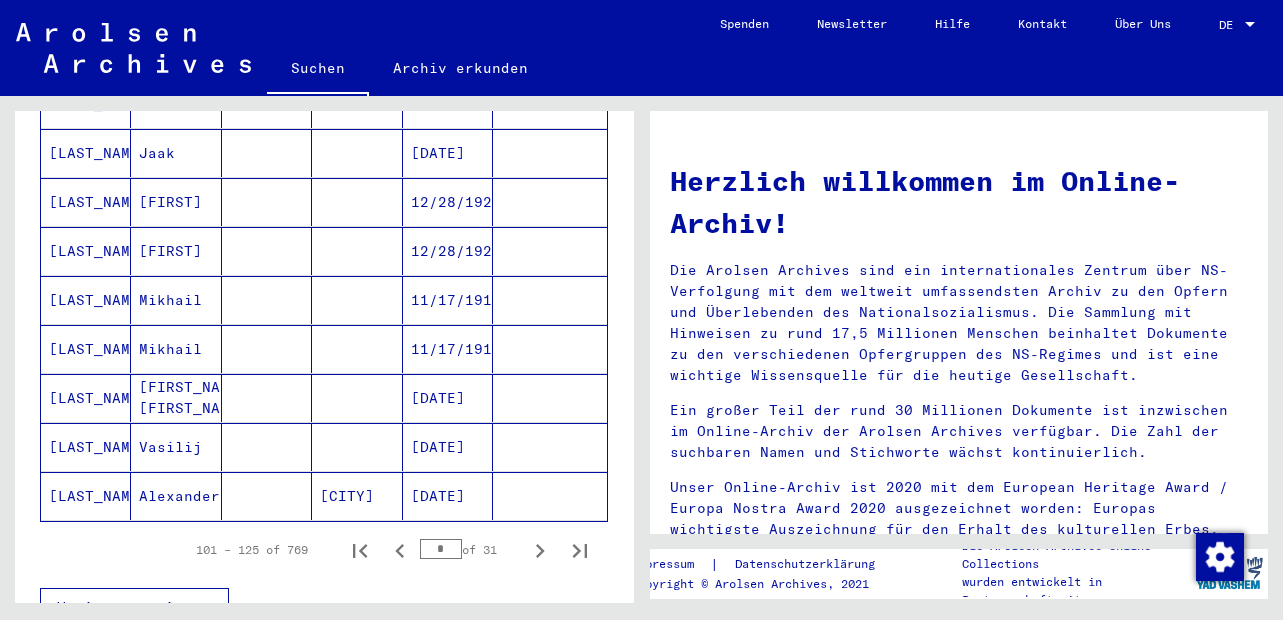 scroll, scrollTop: 1200, scrollLeft: 0, axis: vertical 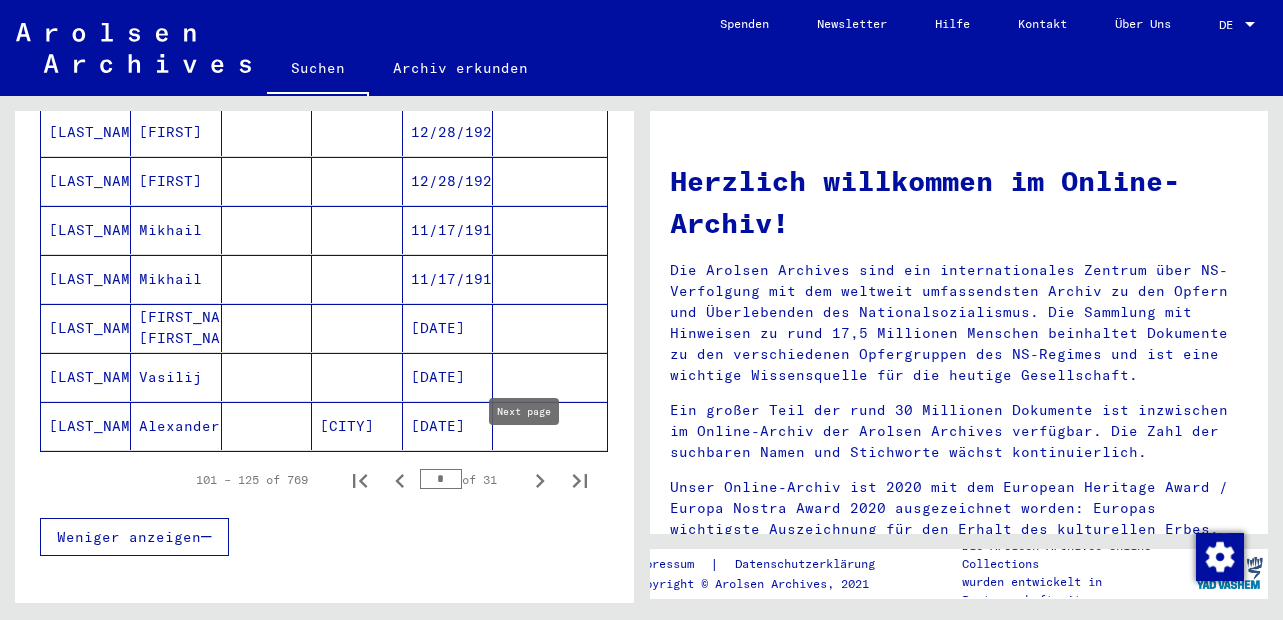 click 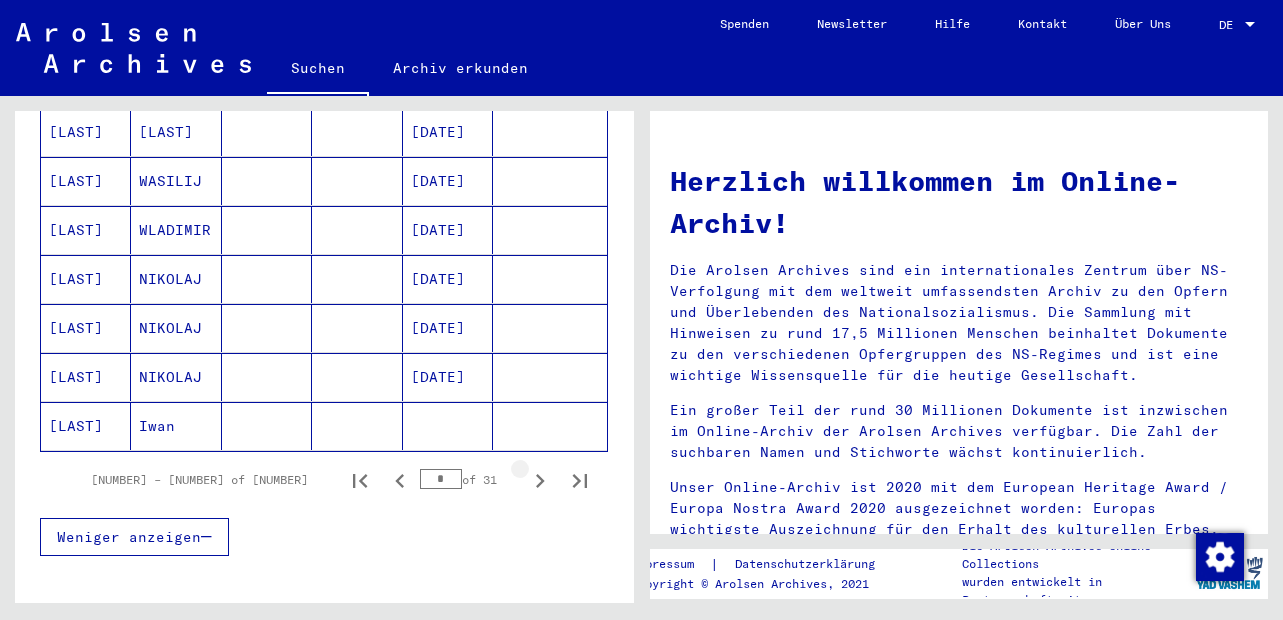 click 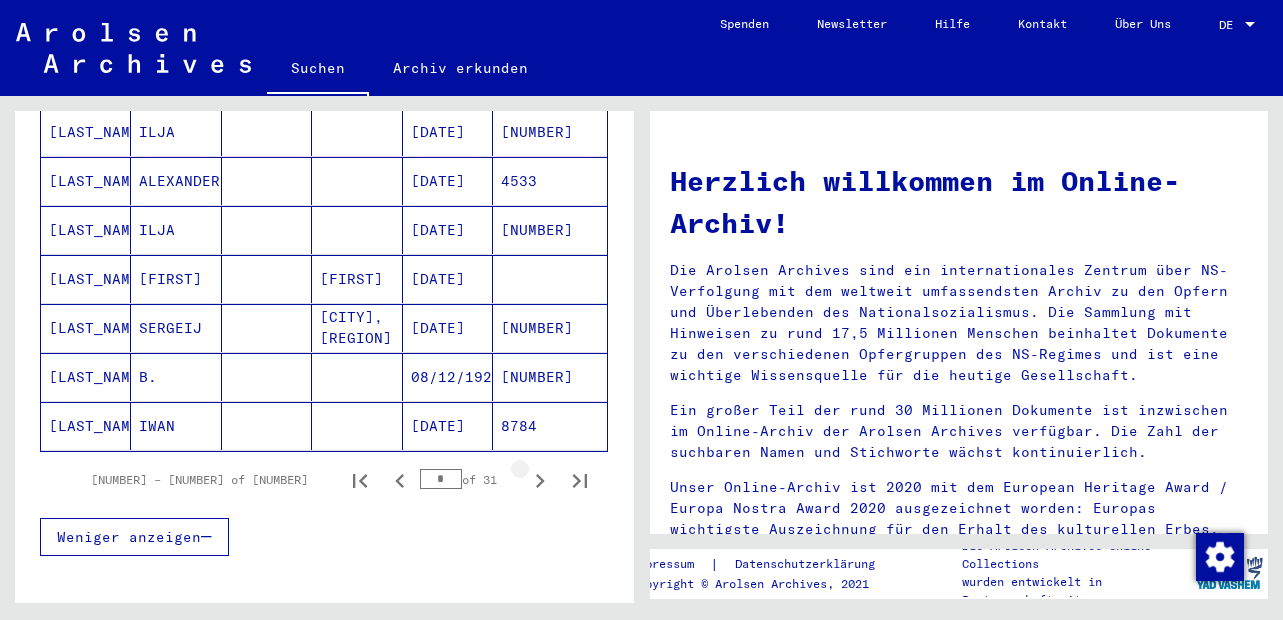 click 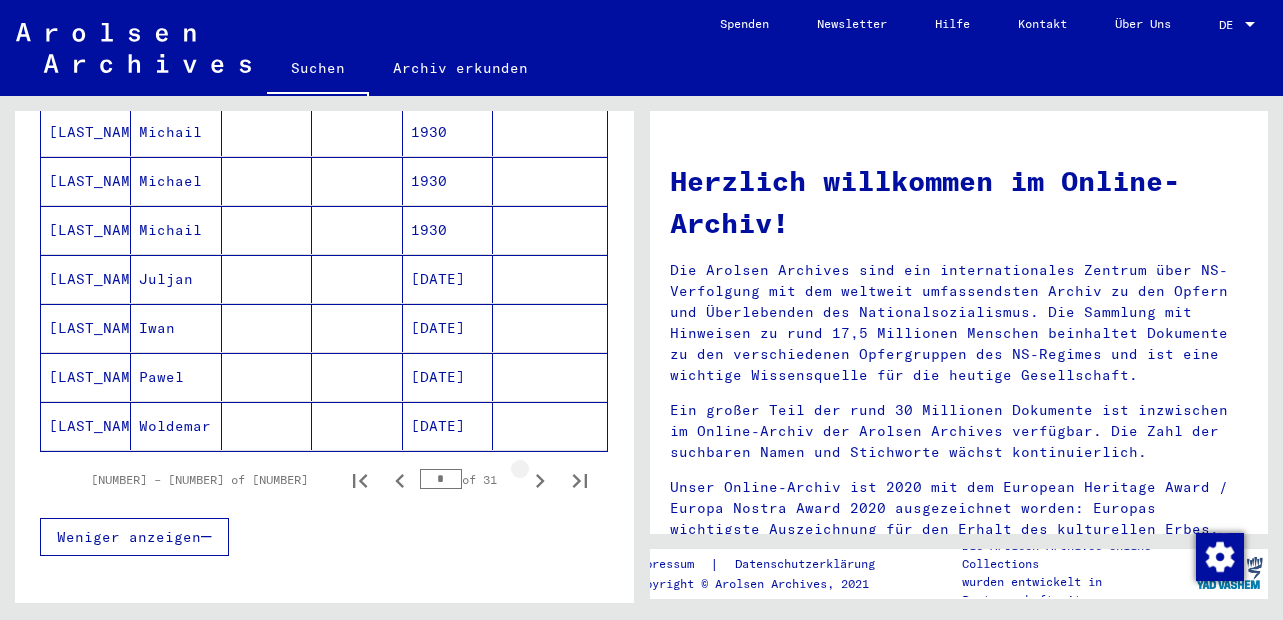 click 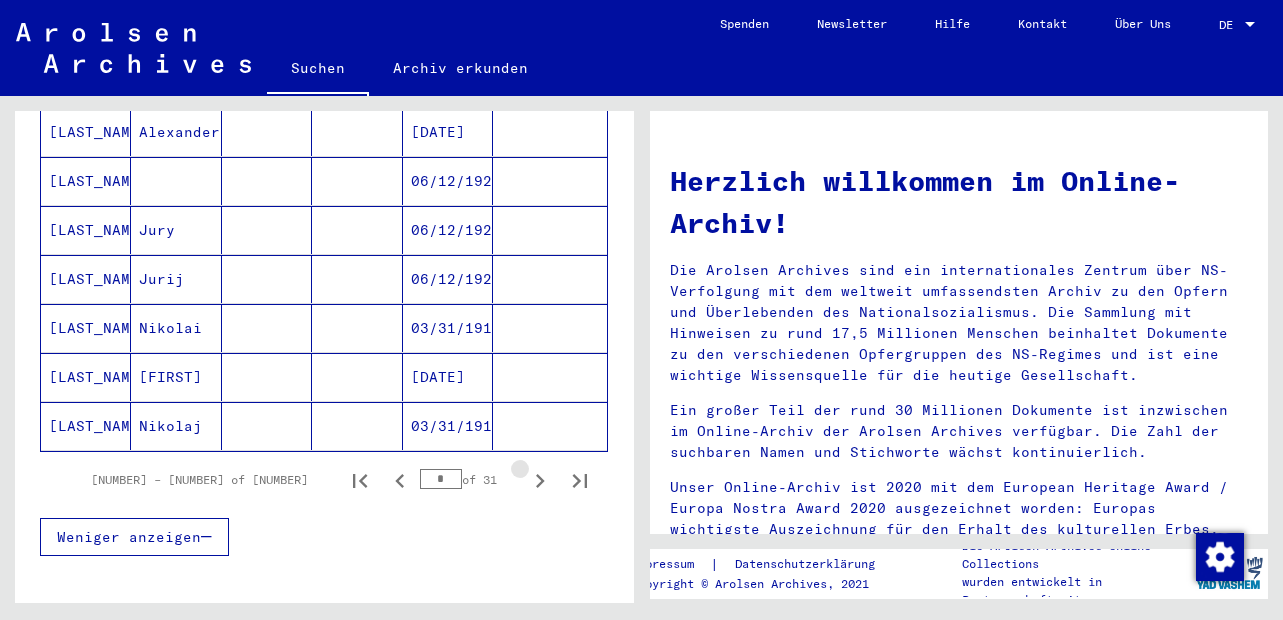 click 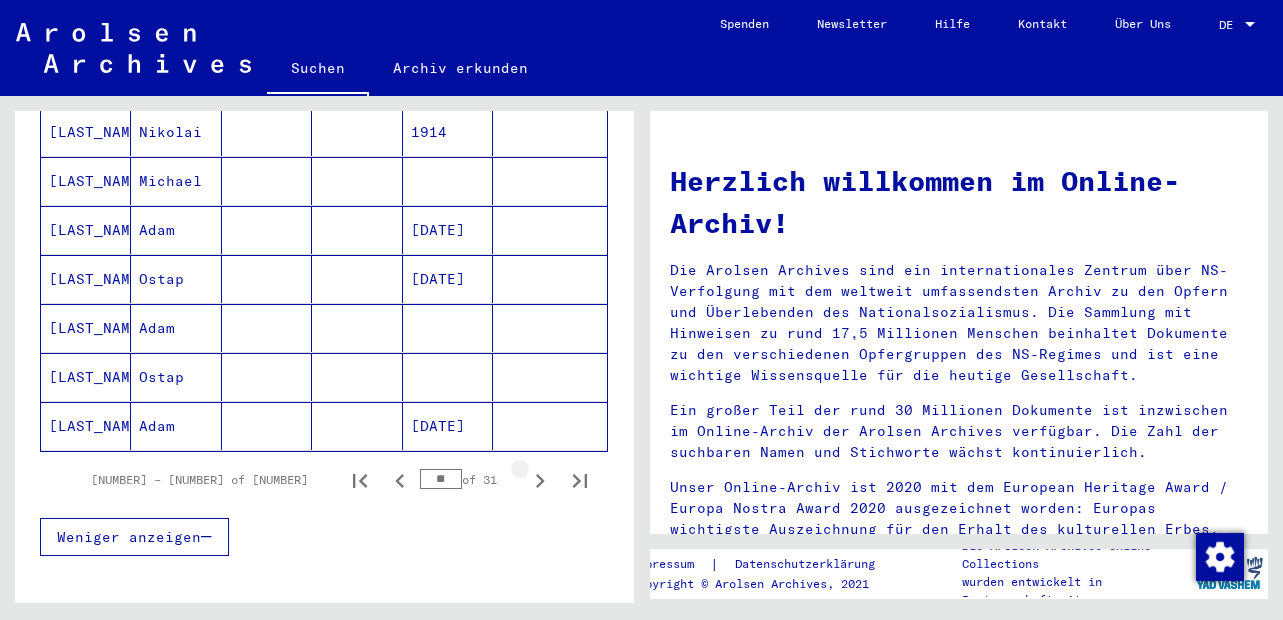 click 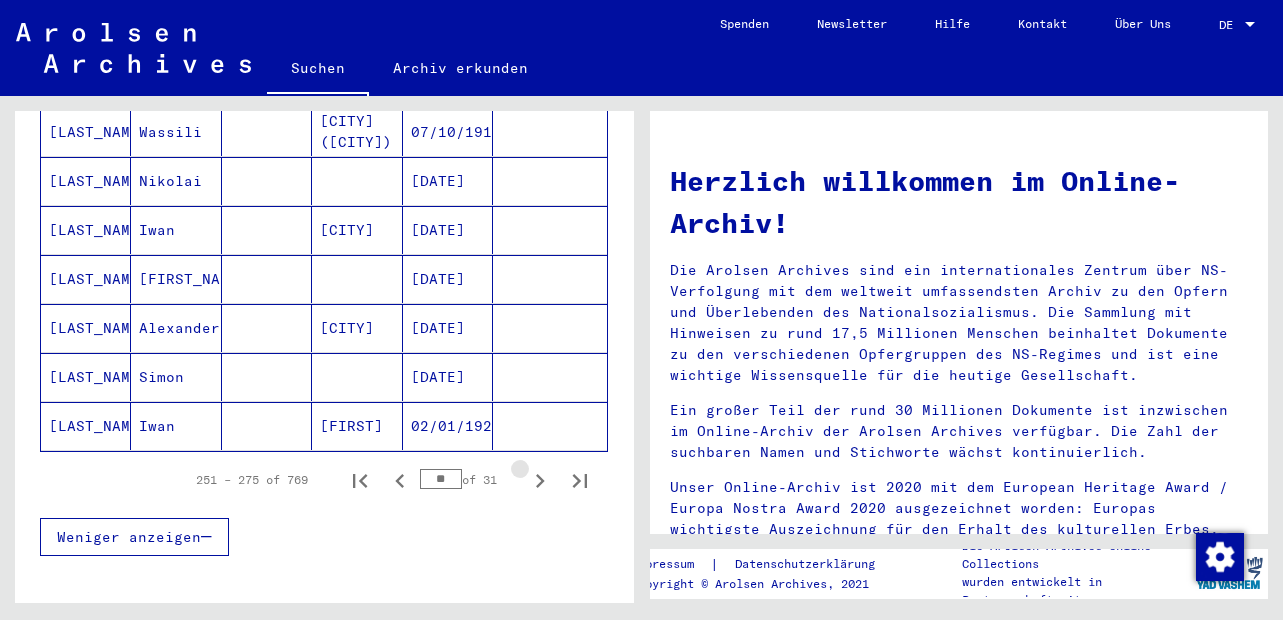 click 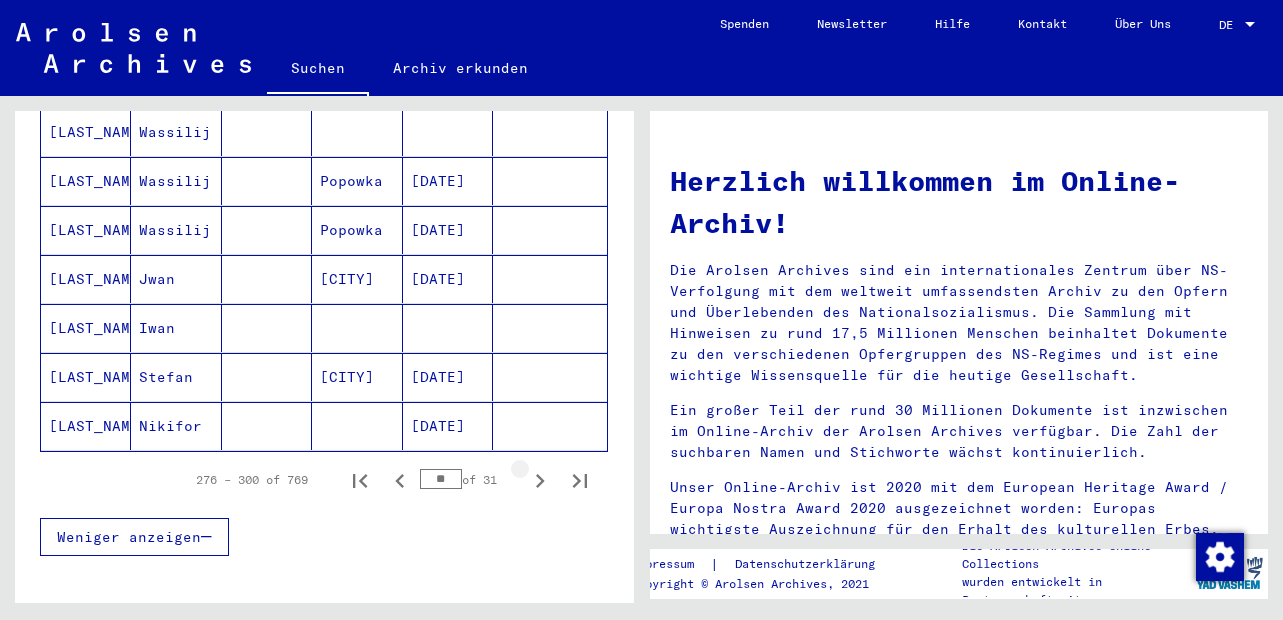 click 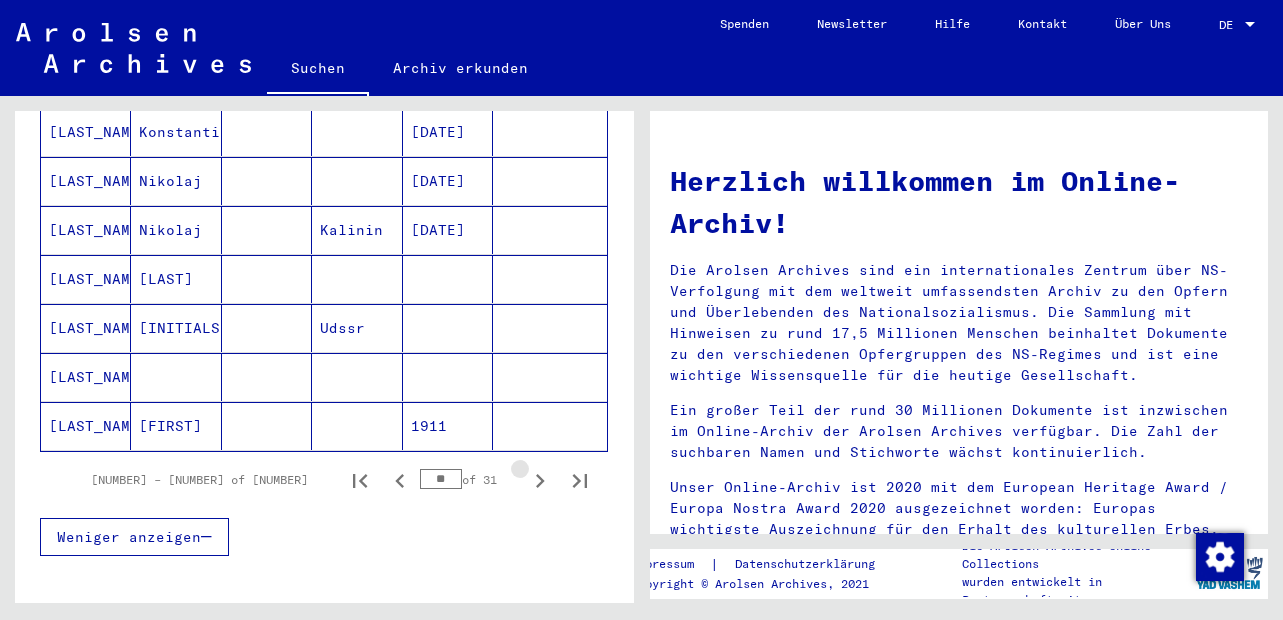 click 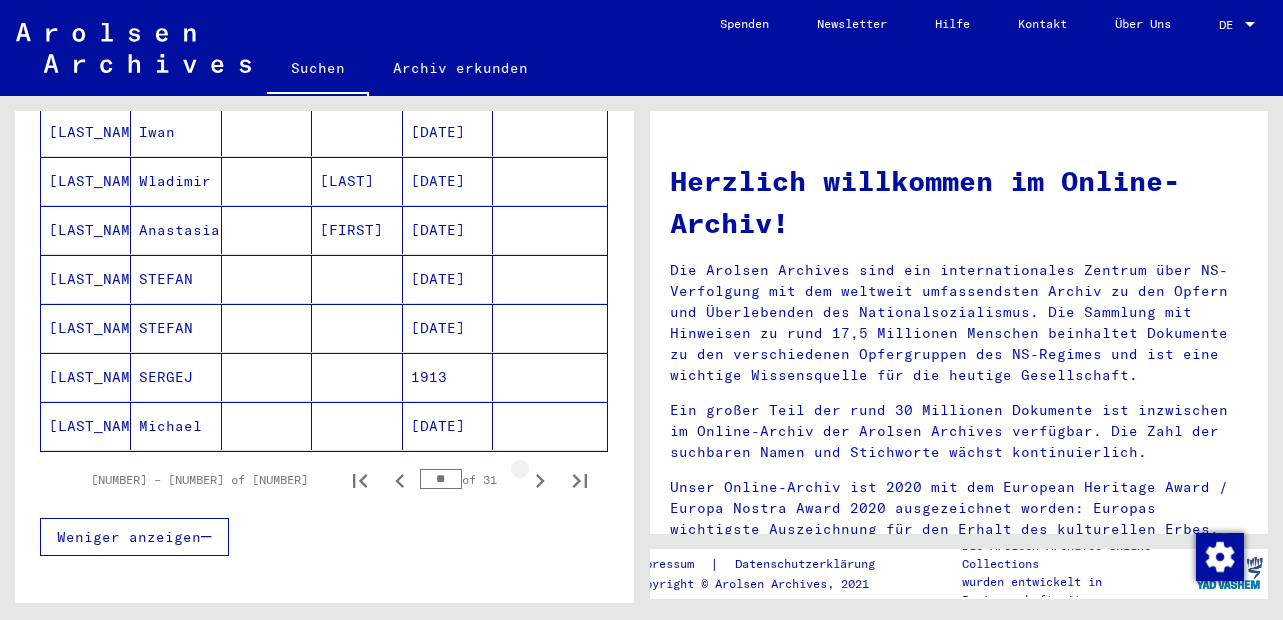 click 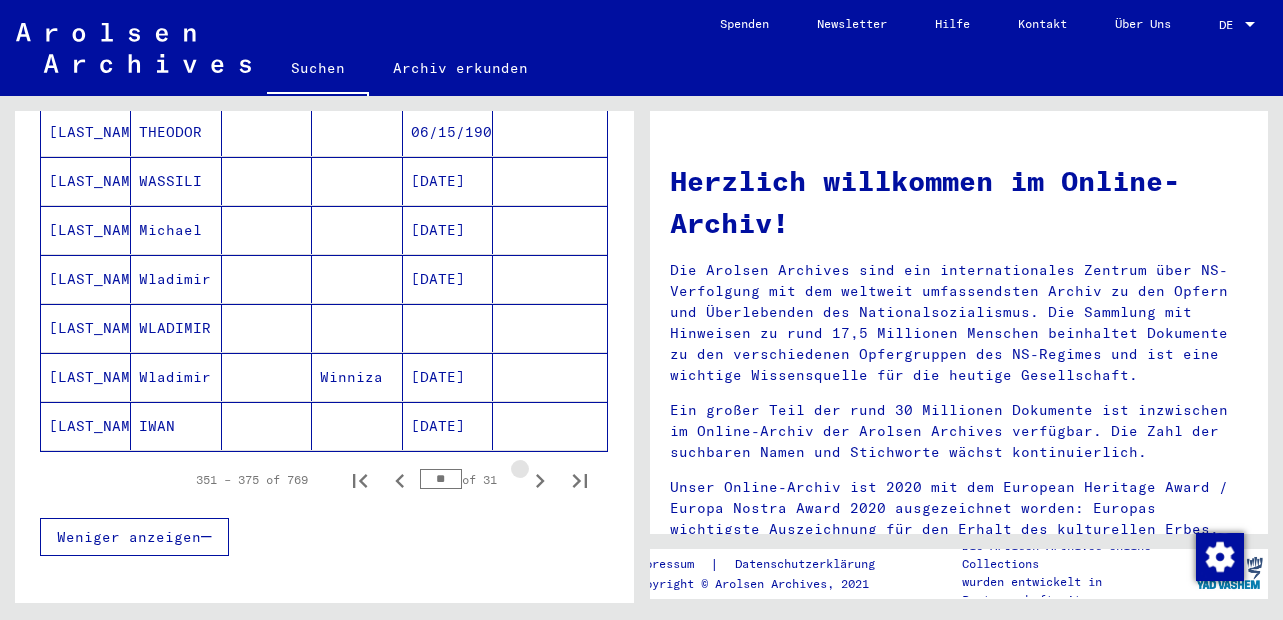 click 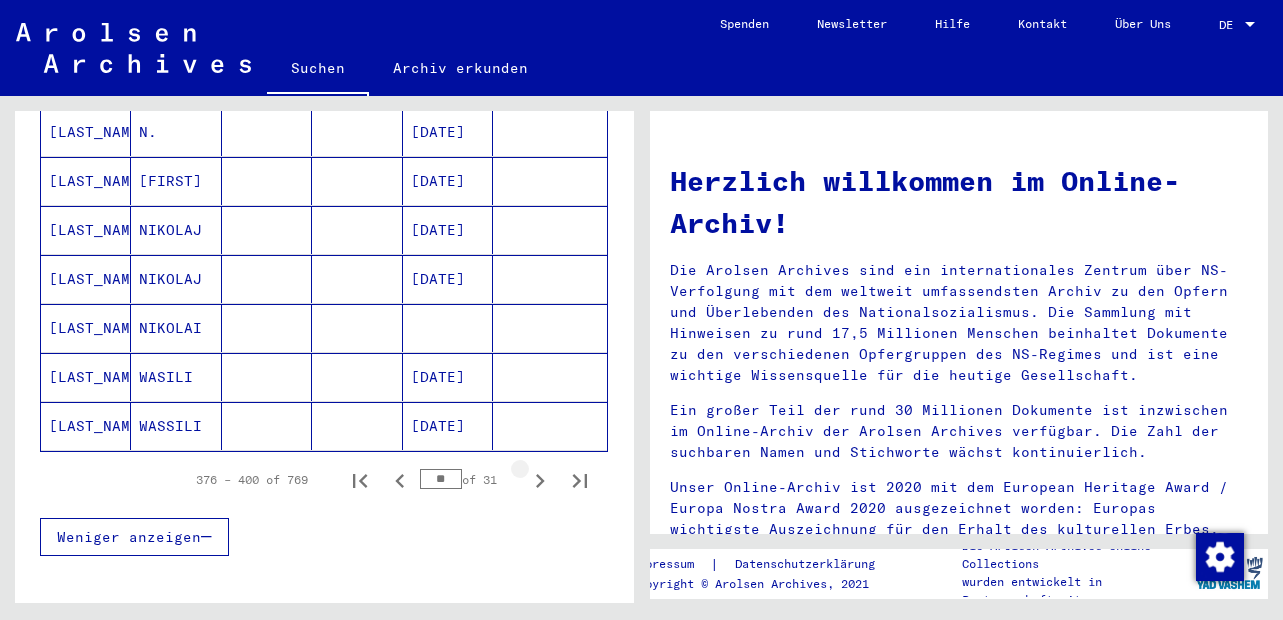 click 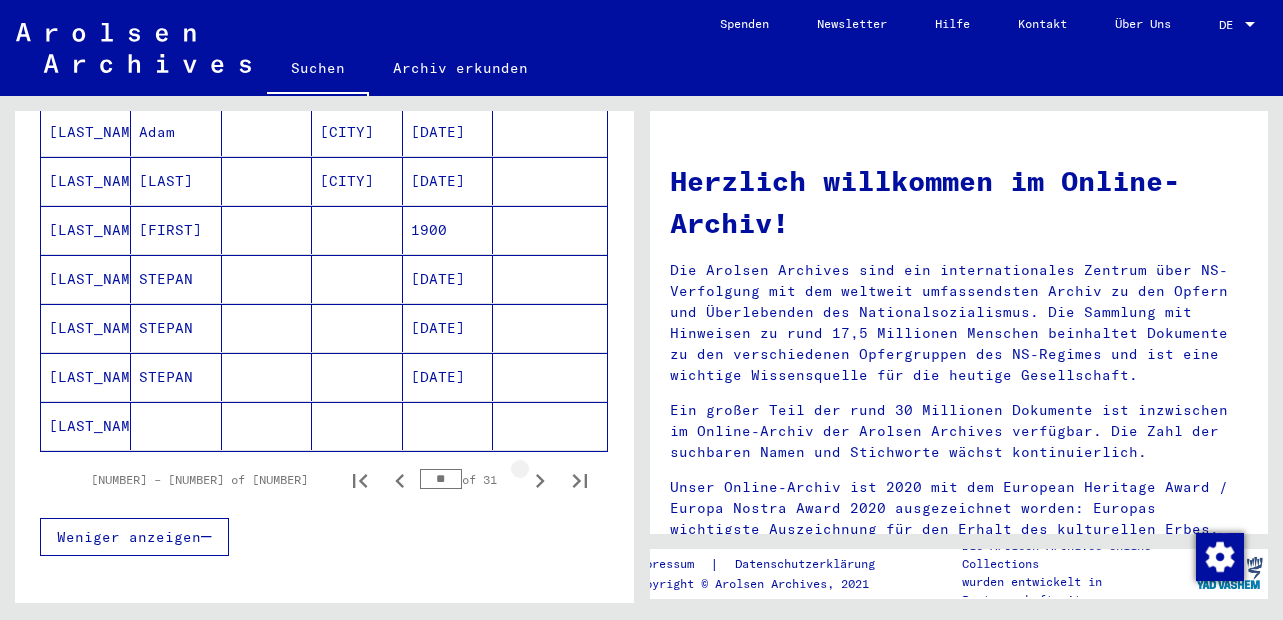 click 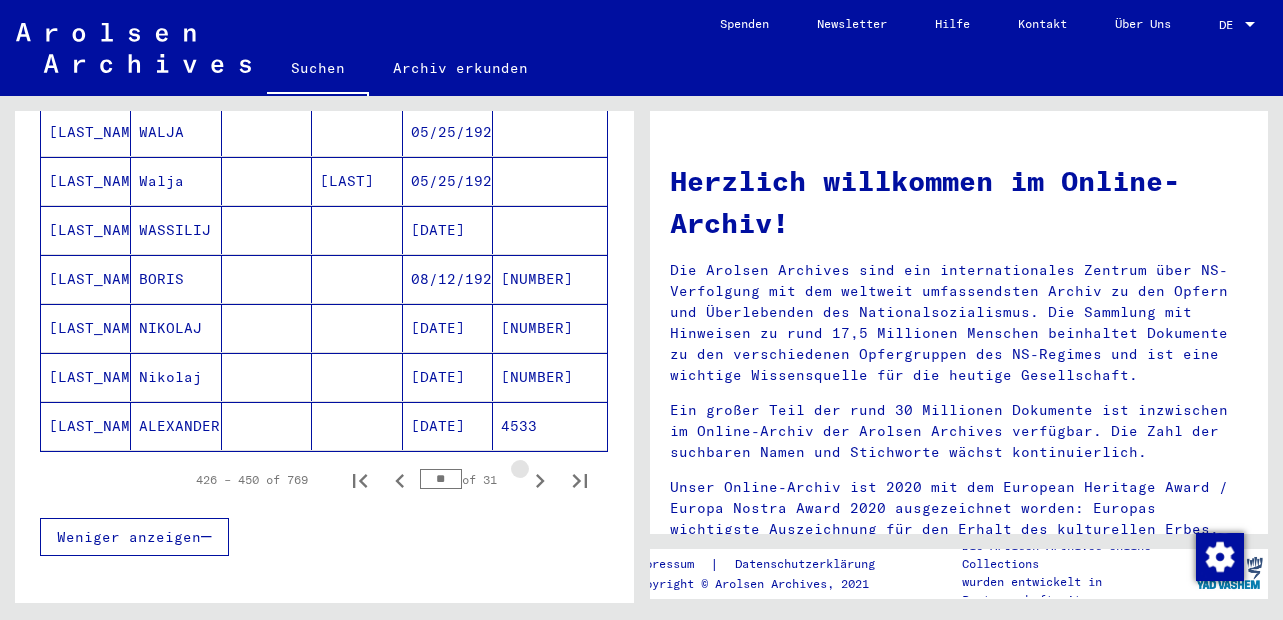 click 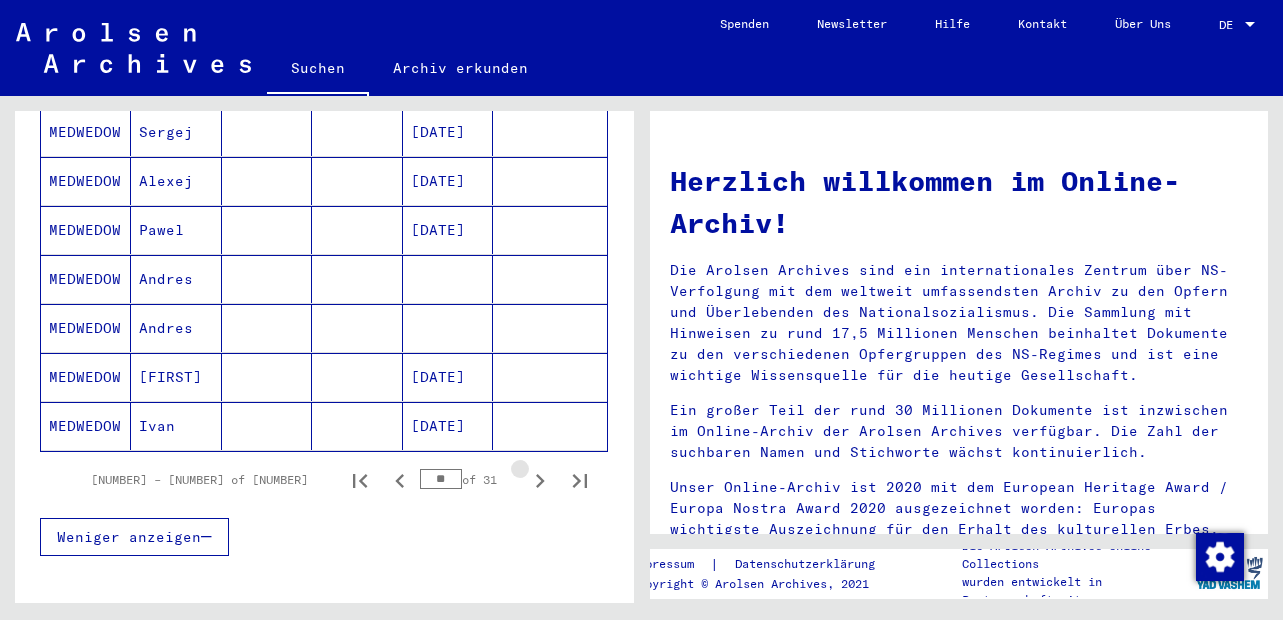 click 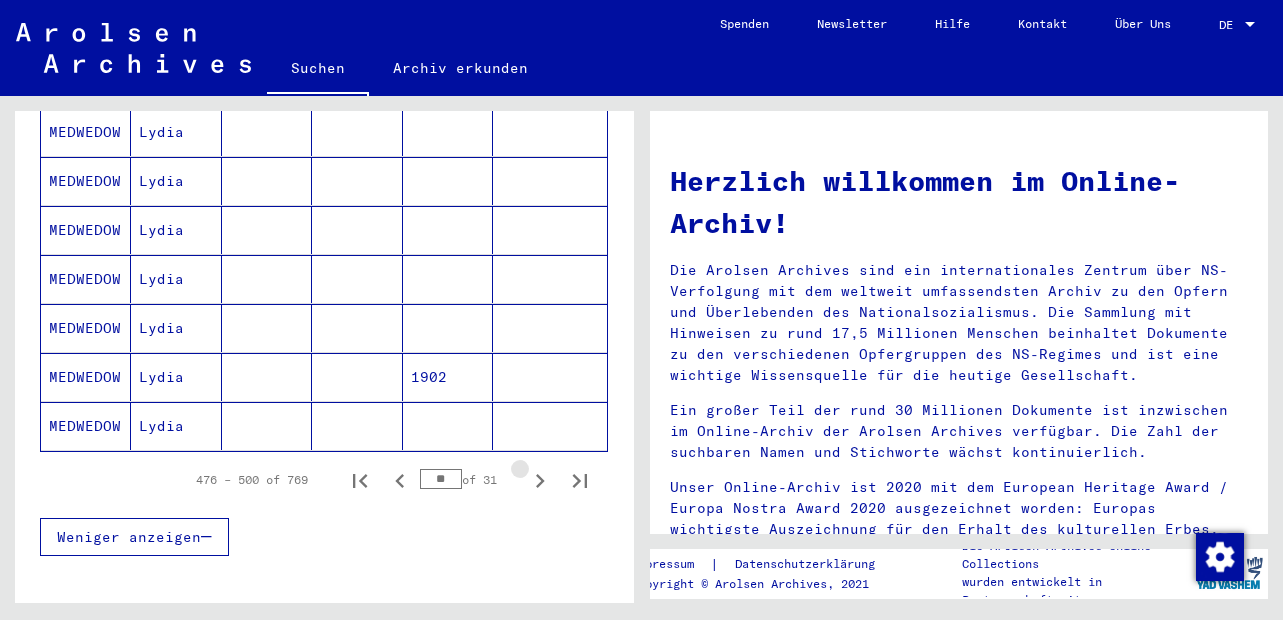 click 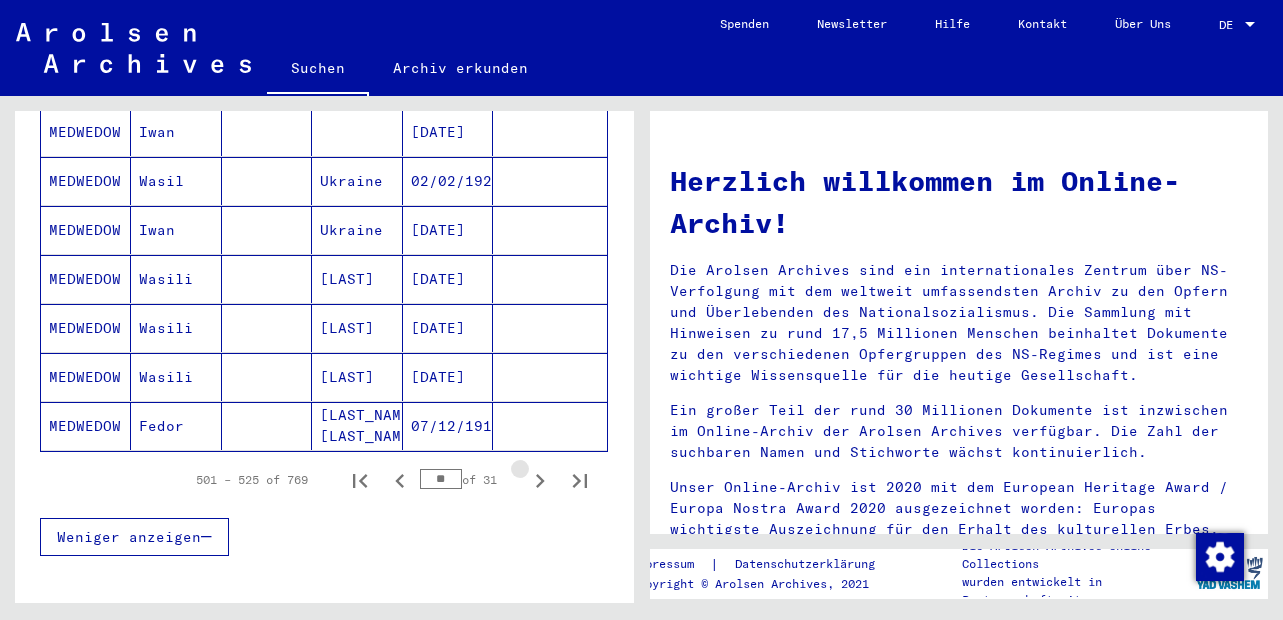 click 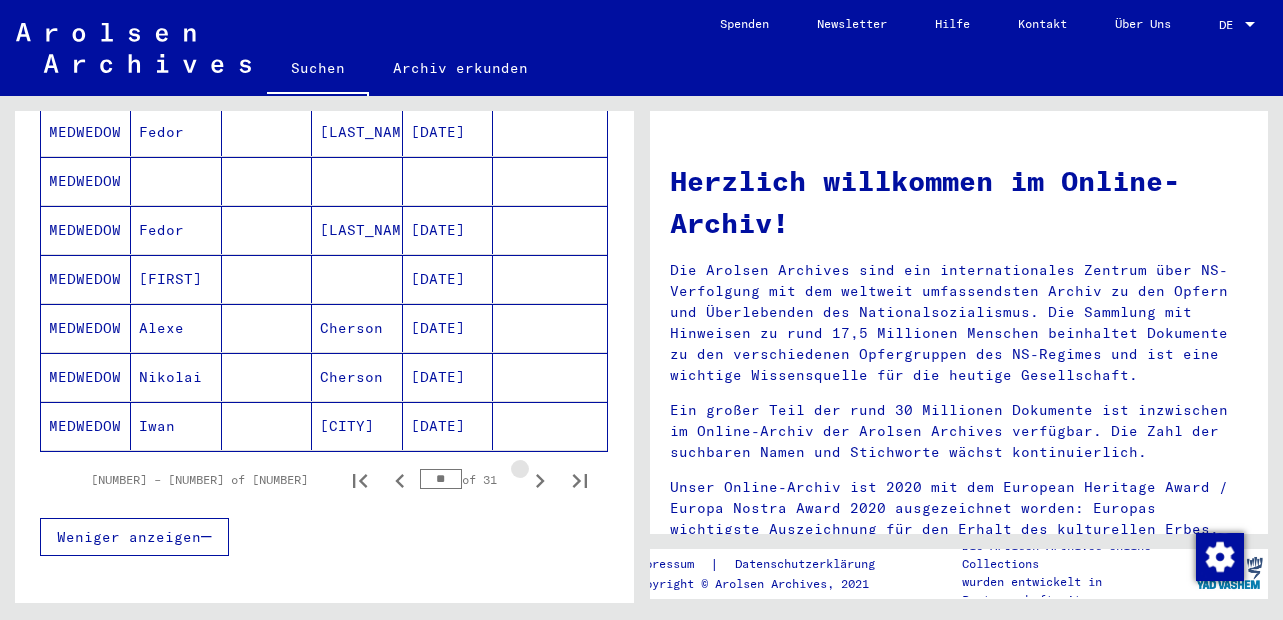 click 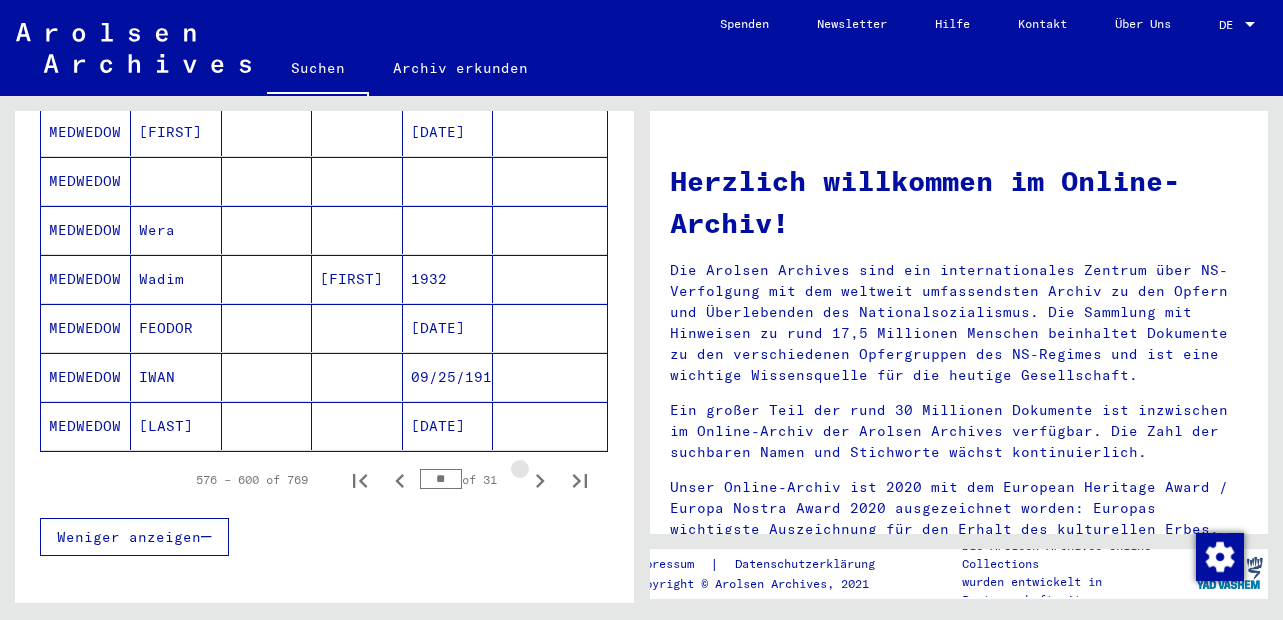 click 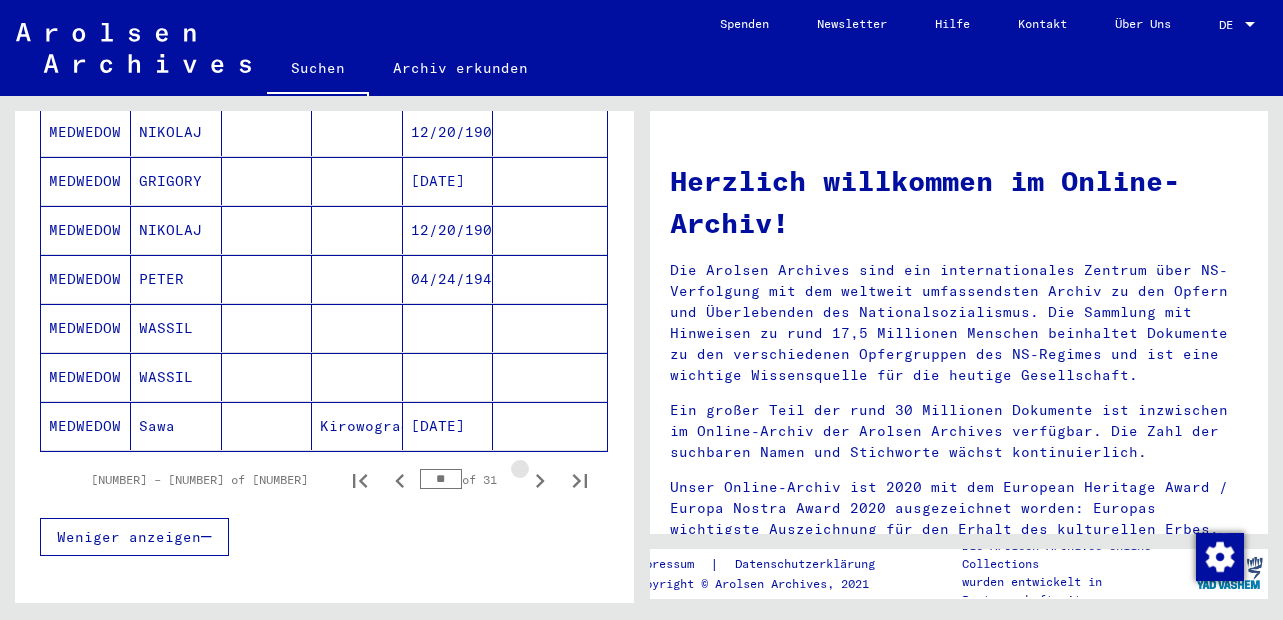 click 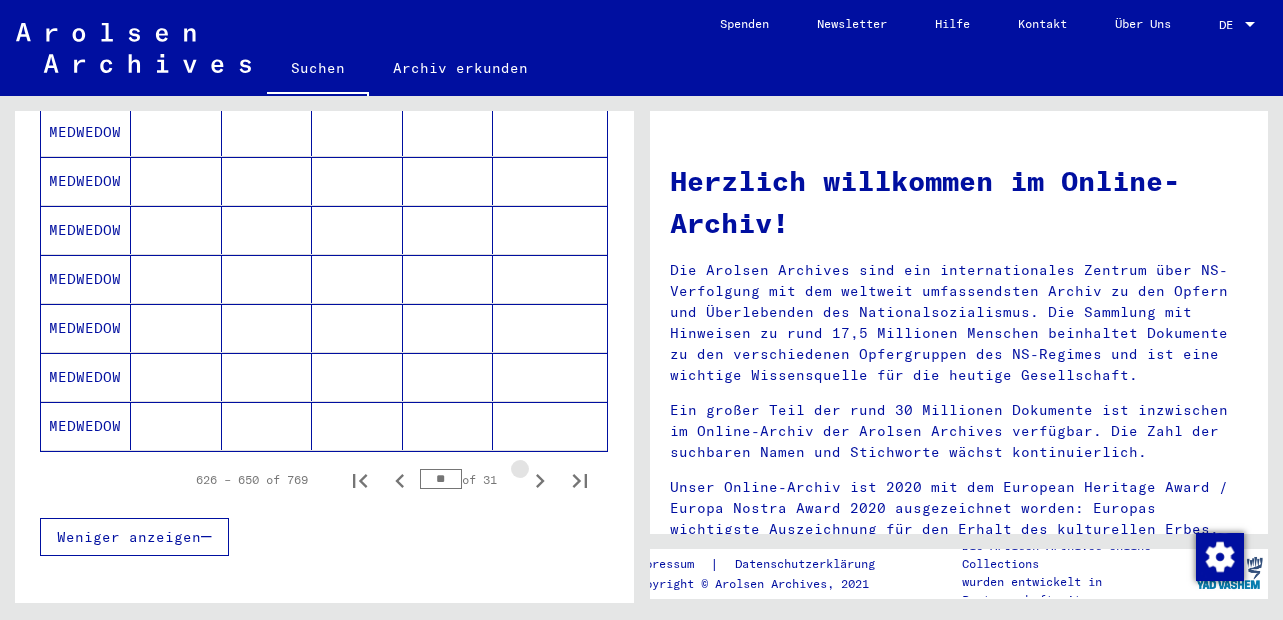click 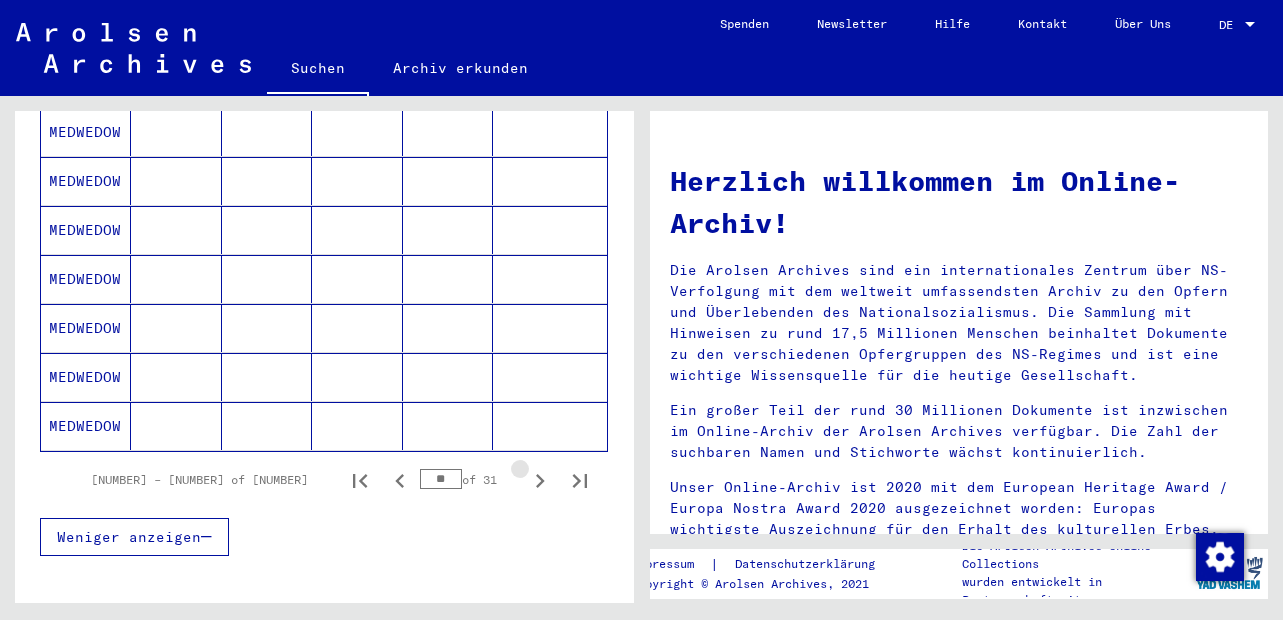 click 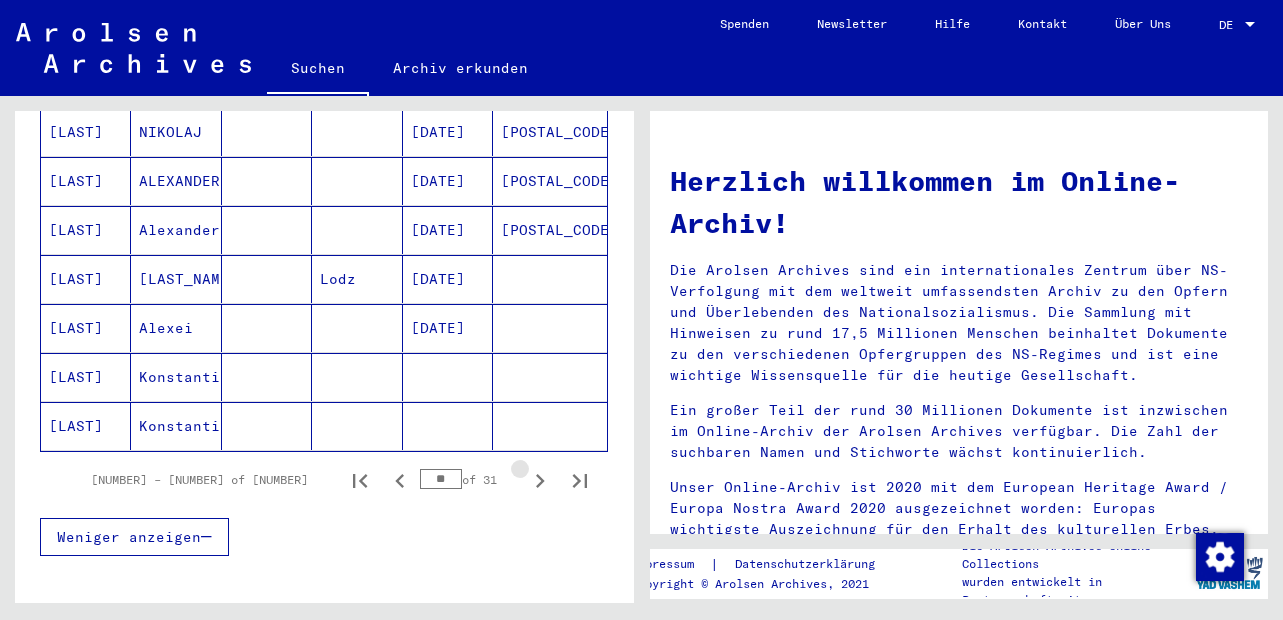 click 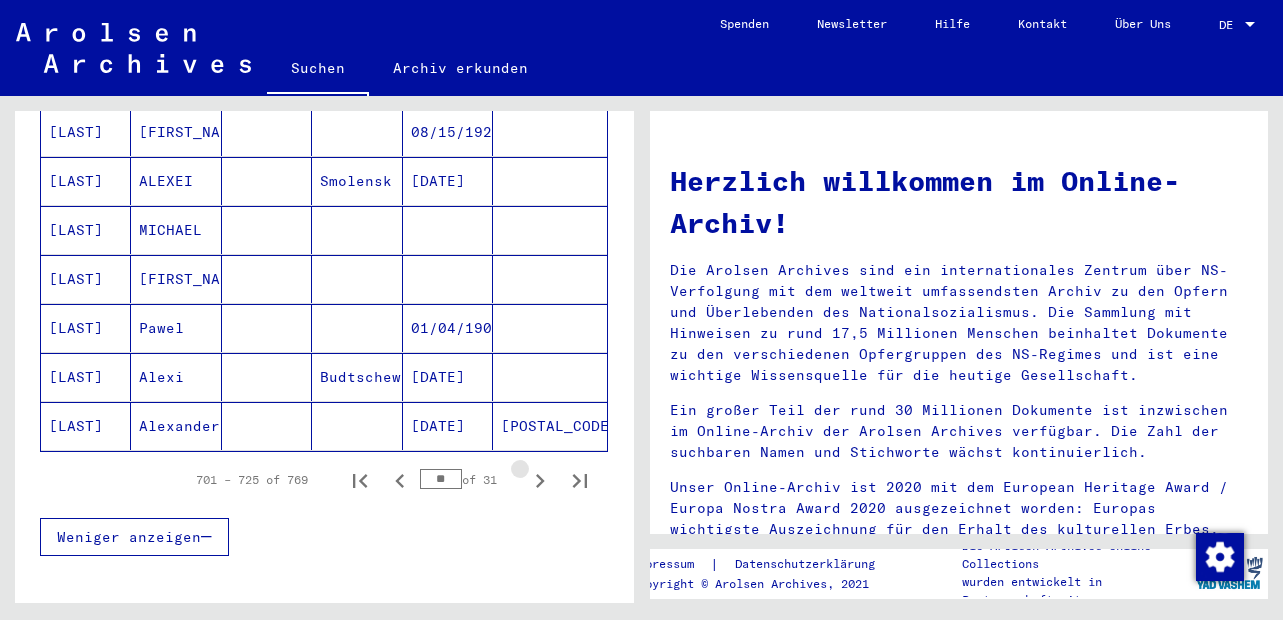click 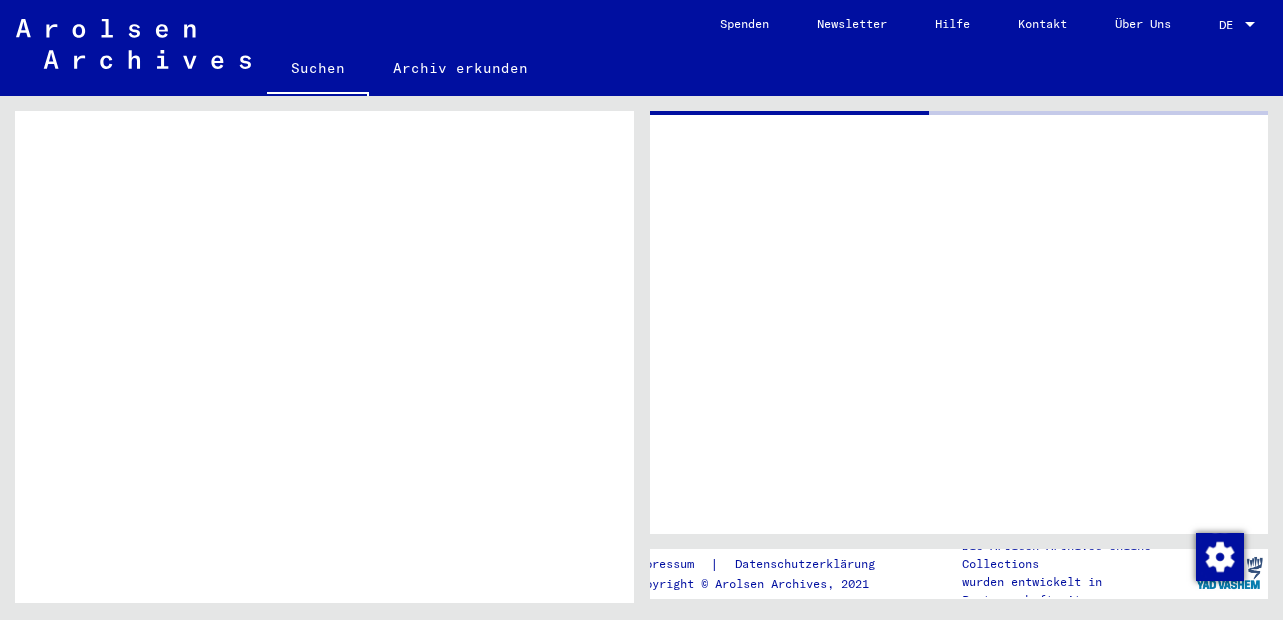 click on "1.1.26.3  Inhaftierungsdokumente > Lager und Ghettos > Konzentrationslager [CITY] > Individuelle Unterlagen Männer [CITY] > Individuelle Häftlings Unterlagen - KL [CITY] > Akten mit Namen ab [LAST] Akte von [LAST], [FIRST], geboren am [DATE]  1.1.26.3  Inhaftierungsdokumente > Lager und Ghettos > Konzentrationslager [CITY] > Individuelle Unterlagen Männer [CITY] > Individuelle Häftlings Unterlagen - KL [CITY] > Akten mit Namen ab [LAST] Akte von [LAST], [FIRST], geboren am [DATE]  1.1.27.2  Inhaftierungsdokumente > Lager und Ghettos > Konzentrationslager [CITY] ([CITY]) > Konzentrationslager [CITY] ([CITY]), Einzelpersonen-bezogene Unterlagen > Individuelle Häftlings Unterlagen - KL [CITY] ([CITY]) > Akten mit Namen ab [LAST] Akte von [LAST], [FIRST], geboren am [DATE]  1  1.1.5.3  Akte von [LAST], [FIRST], geboren am [DATE]  1  1.1.5.3  Akte von [LAST], [FIRST], geboren am [DATE]  1  1.1.5.3  Akte von [LAST], [FIRST], geboren am [DATE]  1  1.1.5.4  8  2" at bounding box center (324, -80) 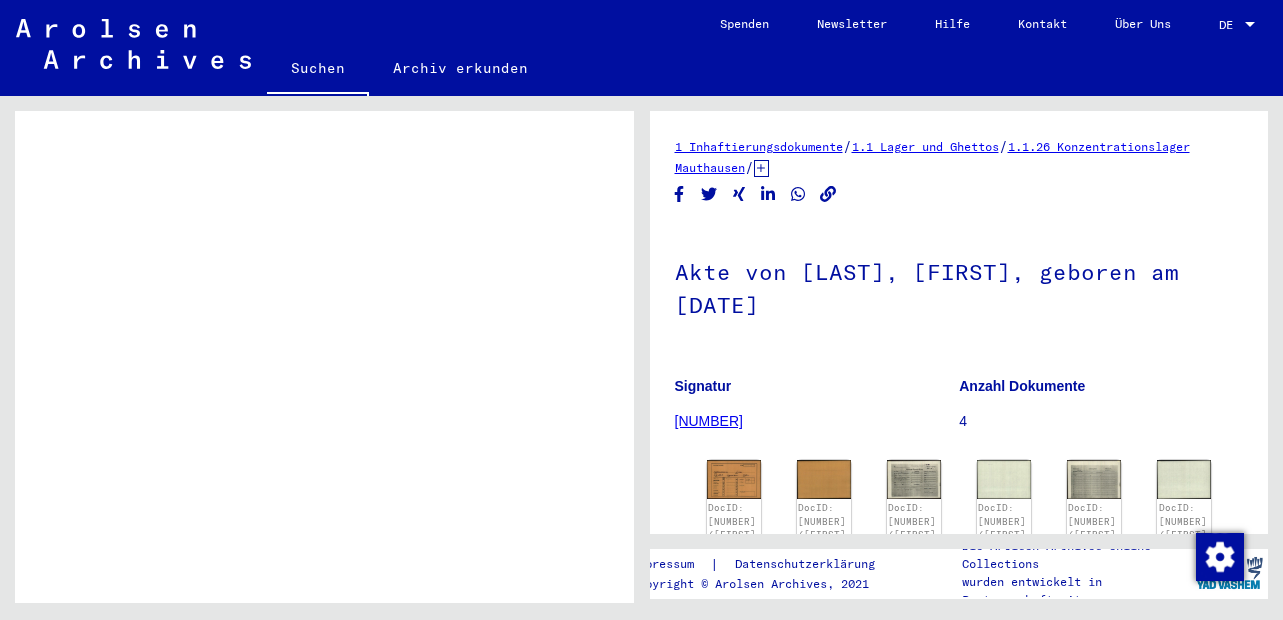 scroll, scrollTop: 1194, scrollLeft: 0, axis: vertical 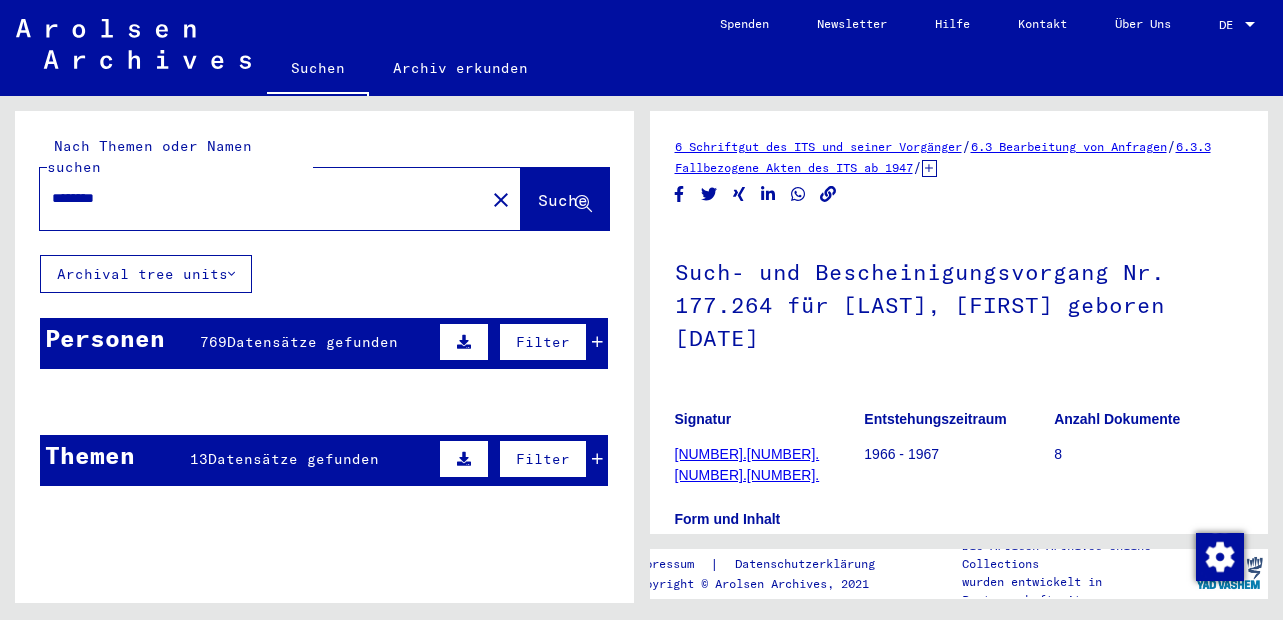 click on "Datensätze gefunden" at bounding box center (312, 342) 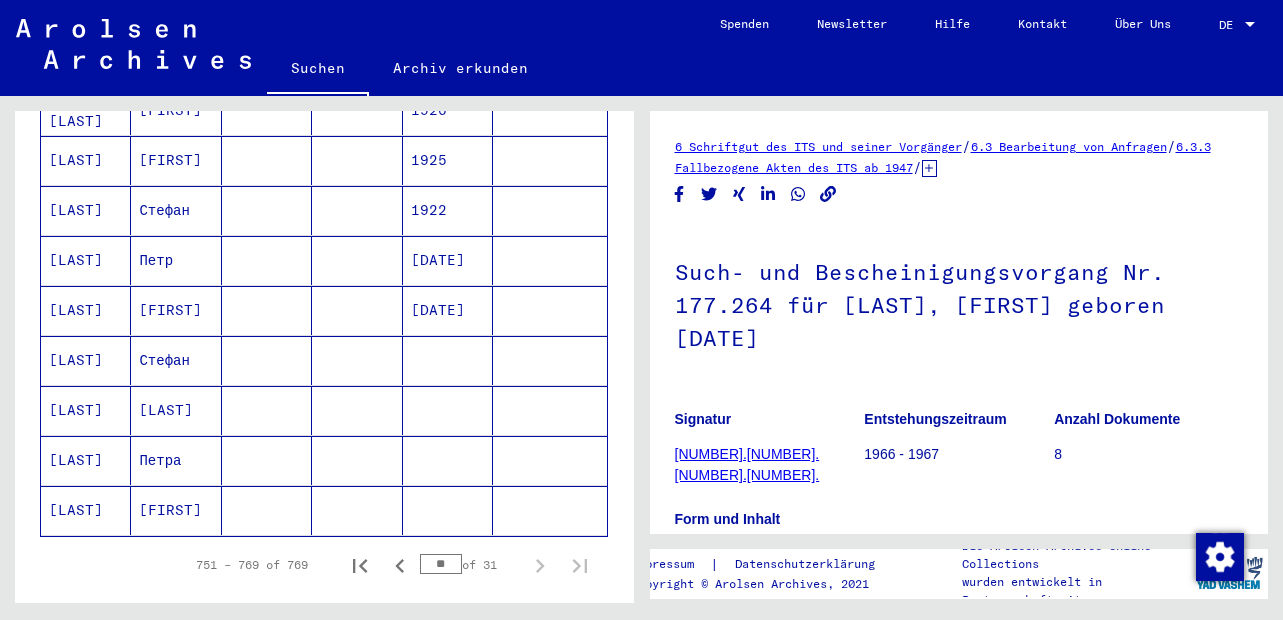 scroll, scrollTop: 960, scrollLeft: 0, axis: vertical 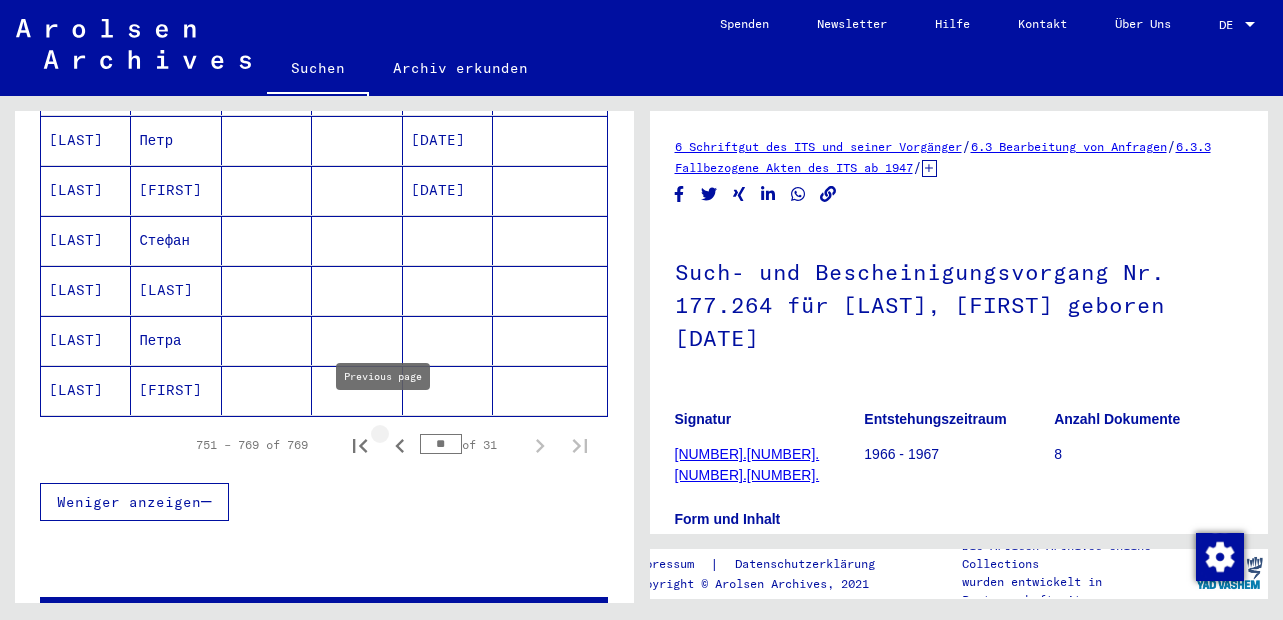 click 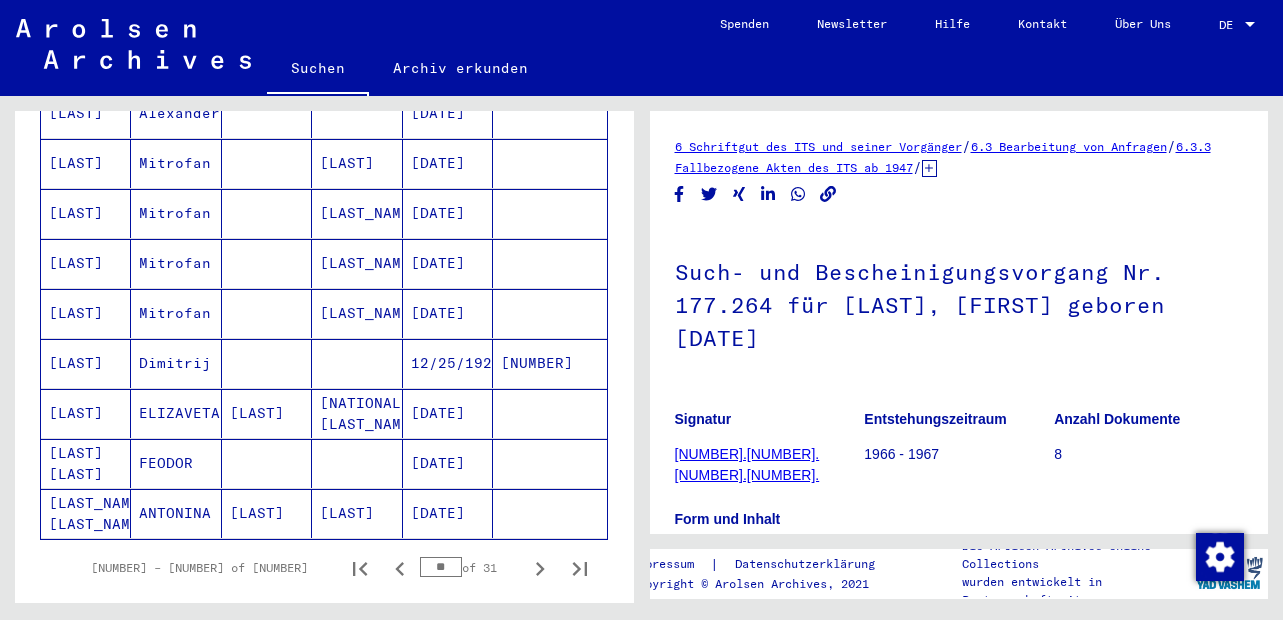 scroll, scrollTop: 1200, scrollLeft: 0, axis: vertical 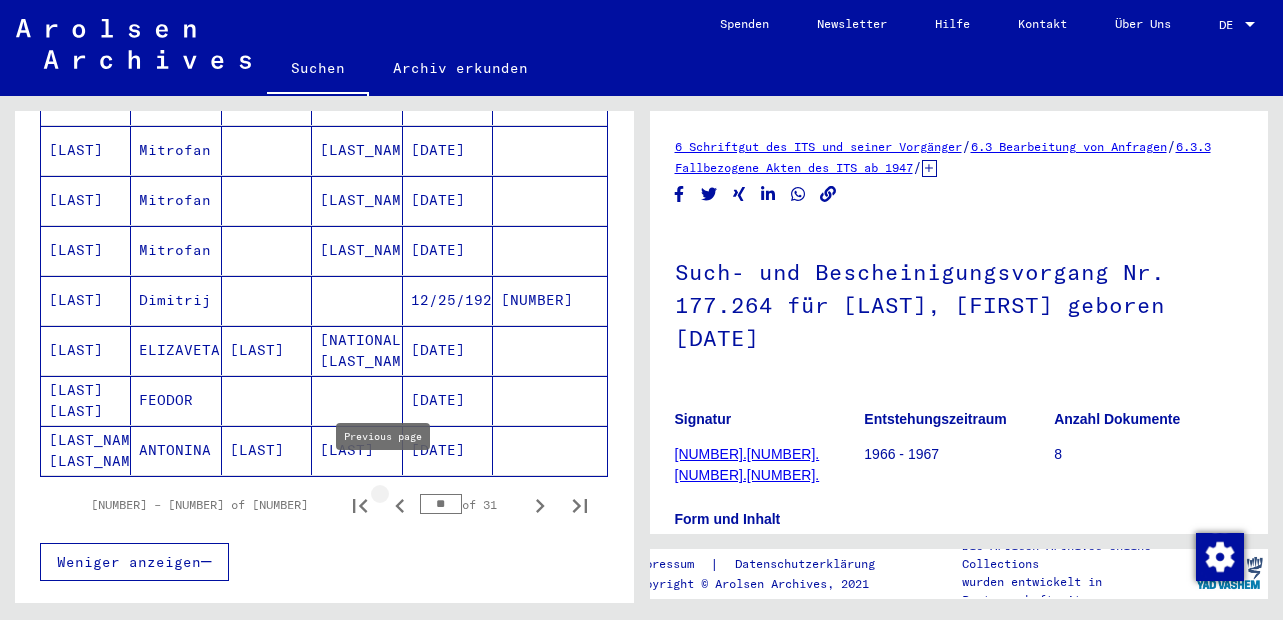 click 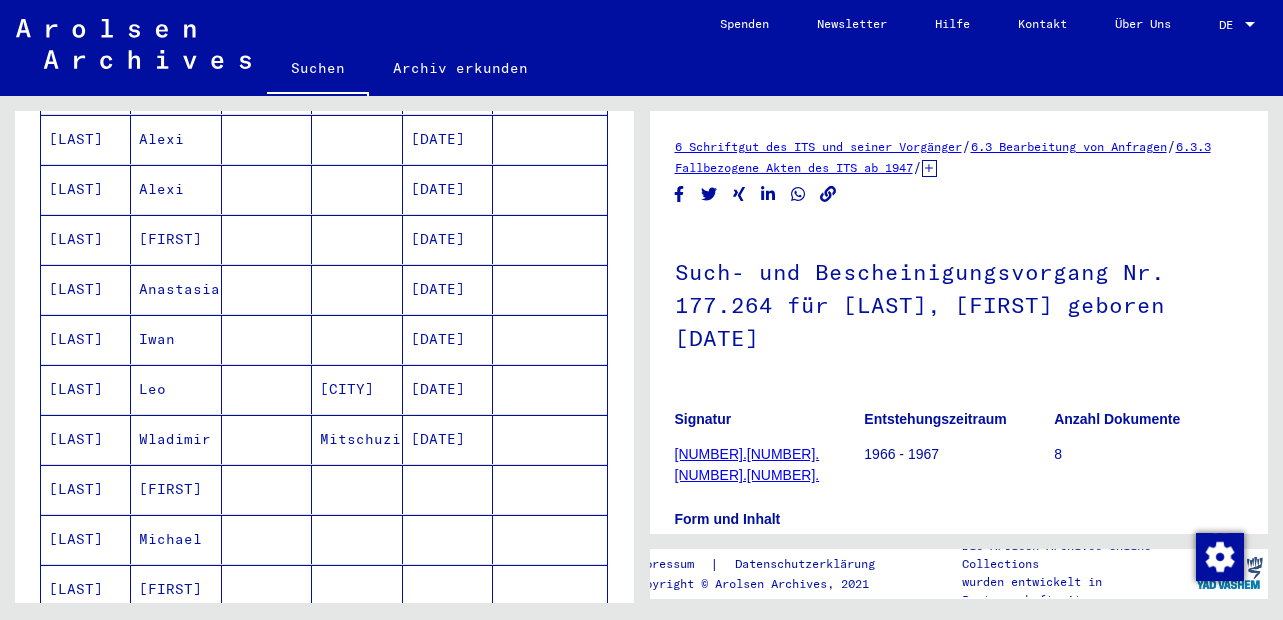 scroll, scrollTop: 600, scrollLeft: 0, axis: vertical 